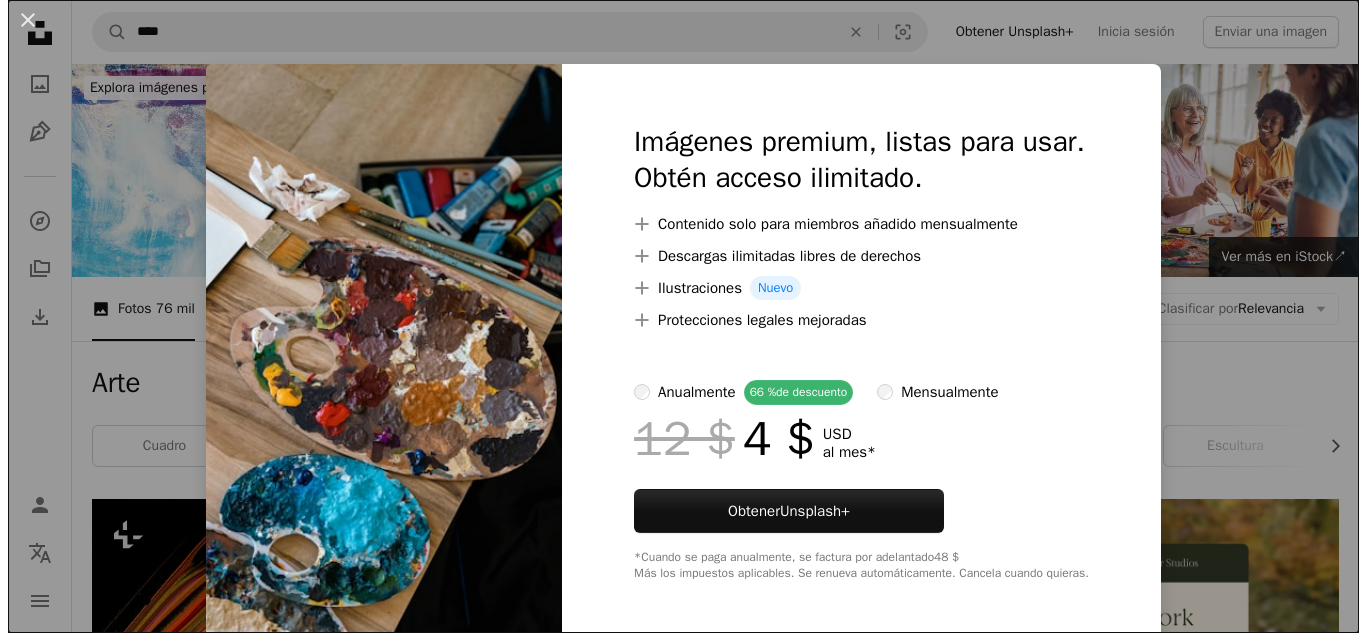scroll, scrollTop: 2128, scrollLeft: 0, axis: vertical 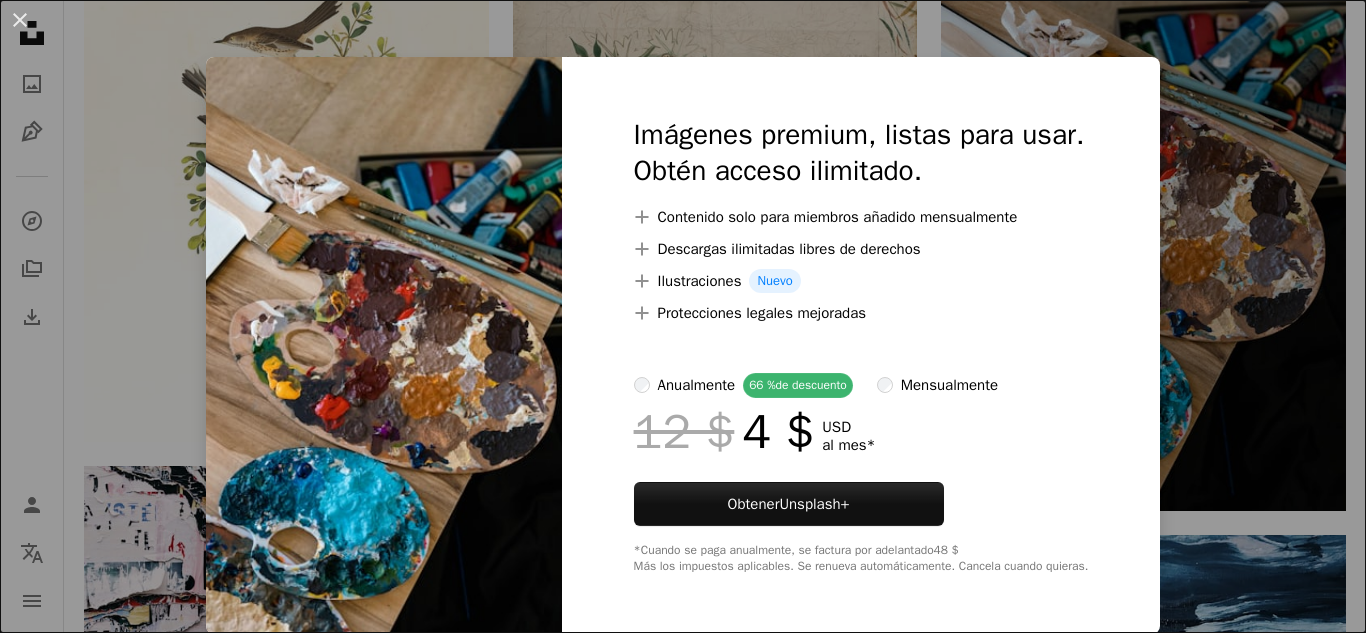 click on "An X shape Imágenes premium, listas para usar. Obtén acceso ilimitado. A plus sign Contenido solo para miembros añadido mensualmente A plus sign Descargas ilimitadas libres de derechos A plus sign Ilustraciones  Nuevo A plus sign Protecciones legales mejoradas anualmente 66 %  de descuento mensualmente 12 $   4 $ USD al mes * Obtener  Unsplash+ *Cuando se paga anualmente, se factura por adelantado  48 $ Más los impuestos aplicables. Se renueva automáticamente. Cancela cuando quieras." at bounding box center [683, 316] 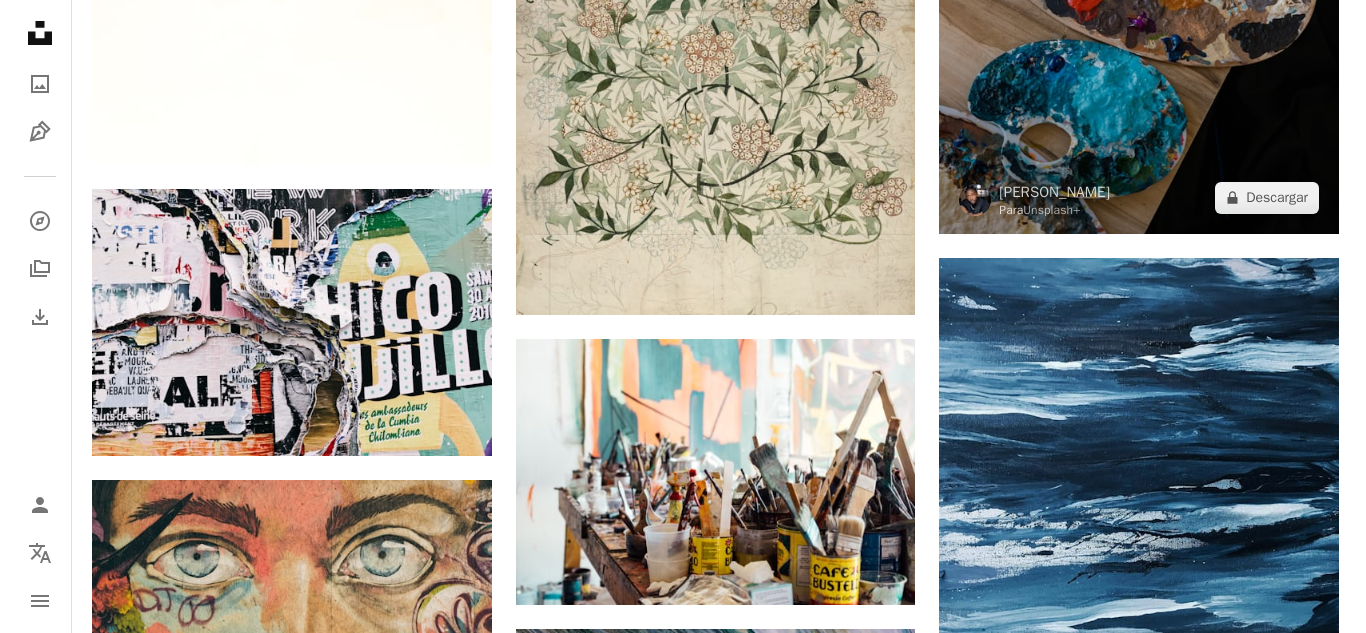scroll, scrollTop: 1928, scrollLeft: 0, axis: vertical 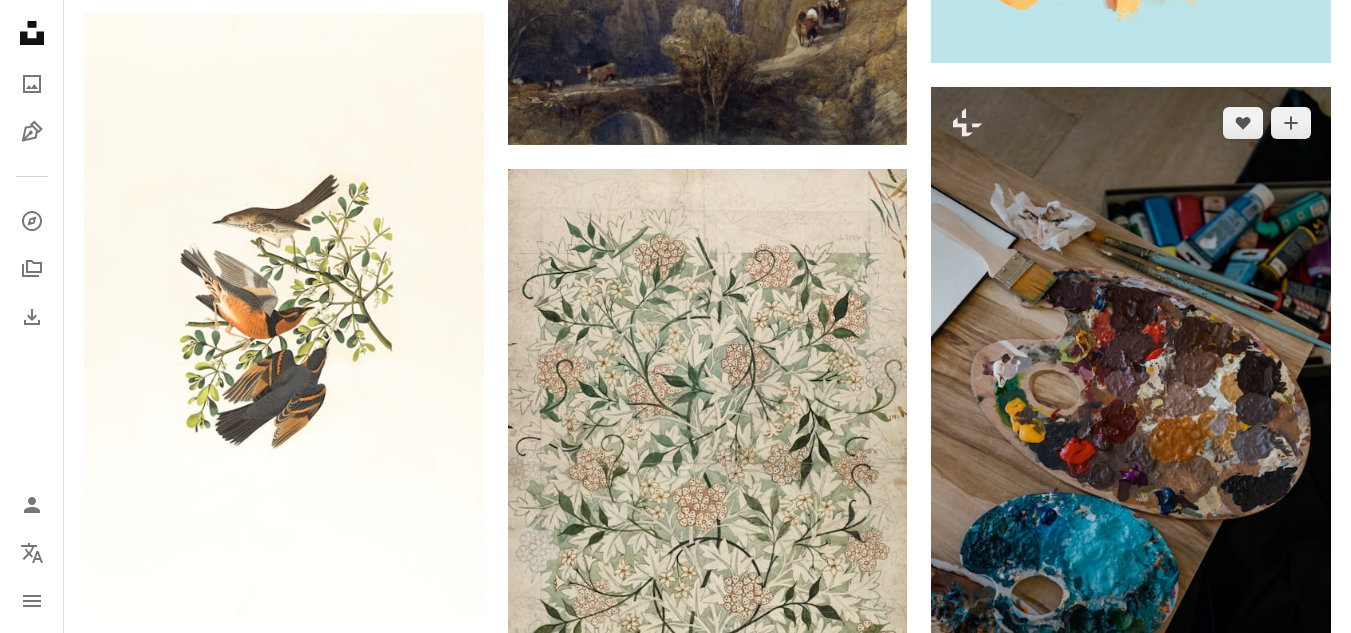 click at bounding box center [1131, 386] 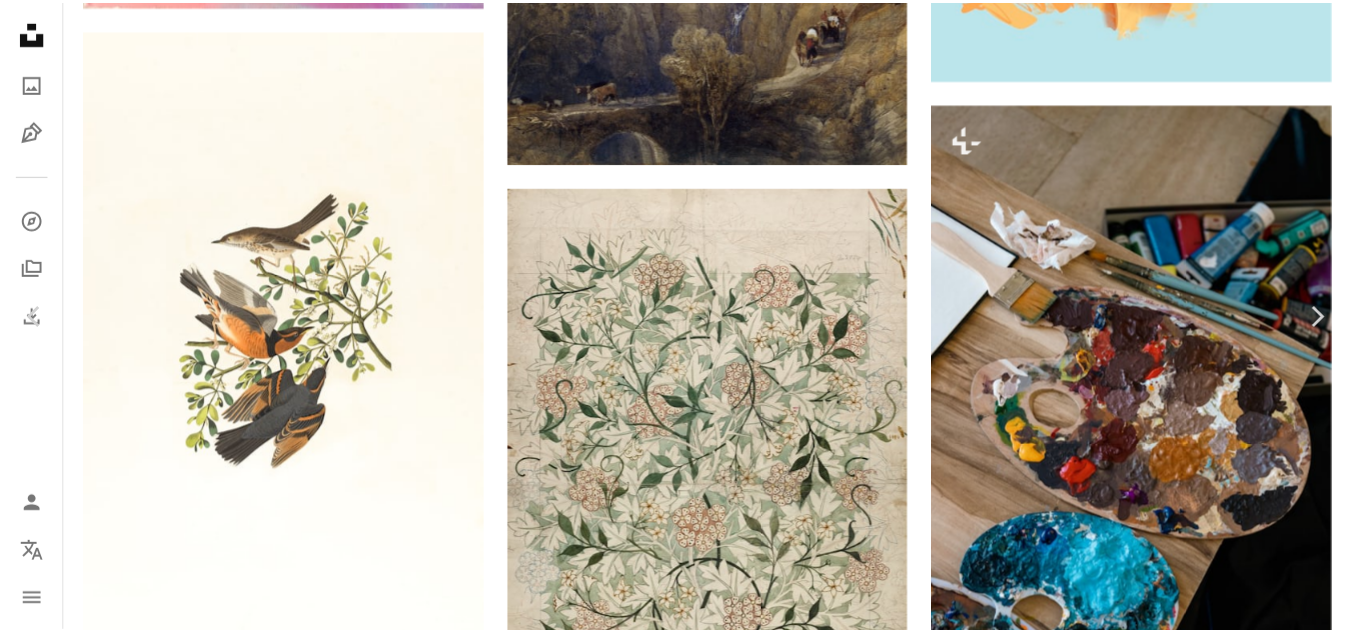 scroll, scrollTop: 700, scrollLeft: 0, axis: vertical 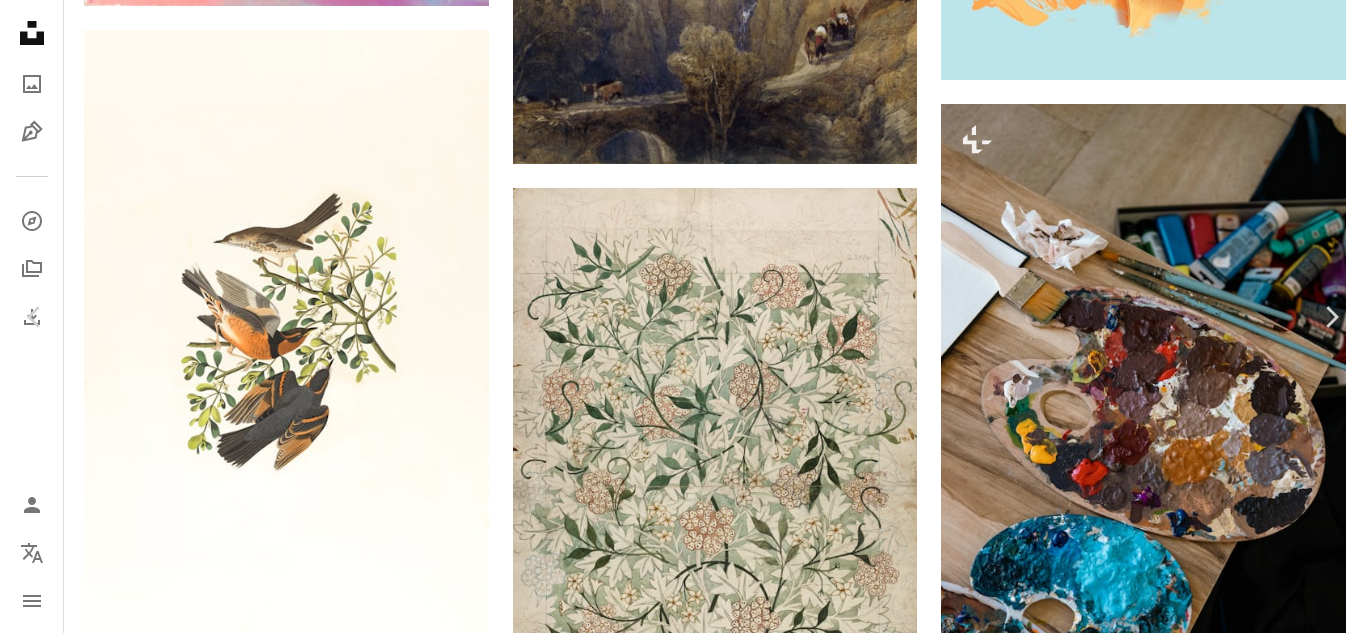 click on "Unsplash logo Página de inicio de Unsplash A photo Pen Tool A compass A stack of folders Download Person Localization icon navigation menu A magnifying glass **** An X shape Visual search Obtener Unsplash+ Inicia sesión Enviar una imagen Explora imágenes premium en iStock  |  20 % de descuento en iStock  ↗ Explora imágenes premium en iStock 20 % de descuento en iStock  ↗ Ver más  ↗ Ver más en iStock  ↗ A photo Fotos   76 mil Pen Tool Ilustraciones   6,6 mil A stack of folders Colecciones   901 mil A group of people Usuarios   4,1 mil A copyright icon © Licencia Arrow down Aspect ratio Orientación Arrow down Unfold Clasificar por  Relevancia Arrow down Filters Filtros Arte Chevron right cuadro galería naturaleza arte callejero graffiti resumen artista escultura papel pintado artístico póster arte pintura al óleo Plus sign for Unsplash+ A heart A plus sign [PERSON_NAME] Para  Unsplash+ A lock Descargar A heart A plus sign Birmingham Museums Trust Arrow pointing down A heart Para" at bounding box center [683, 677] 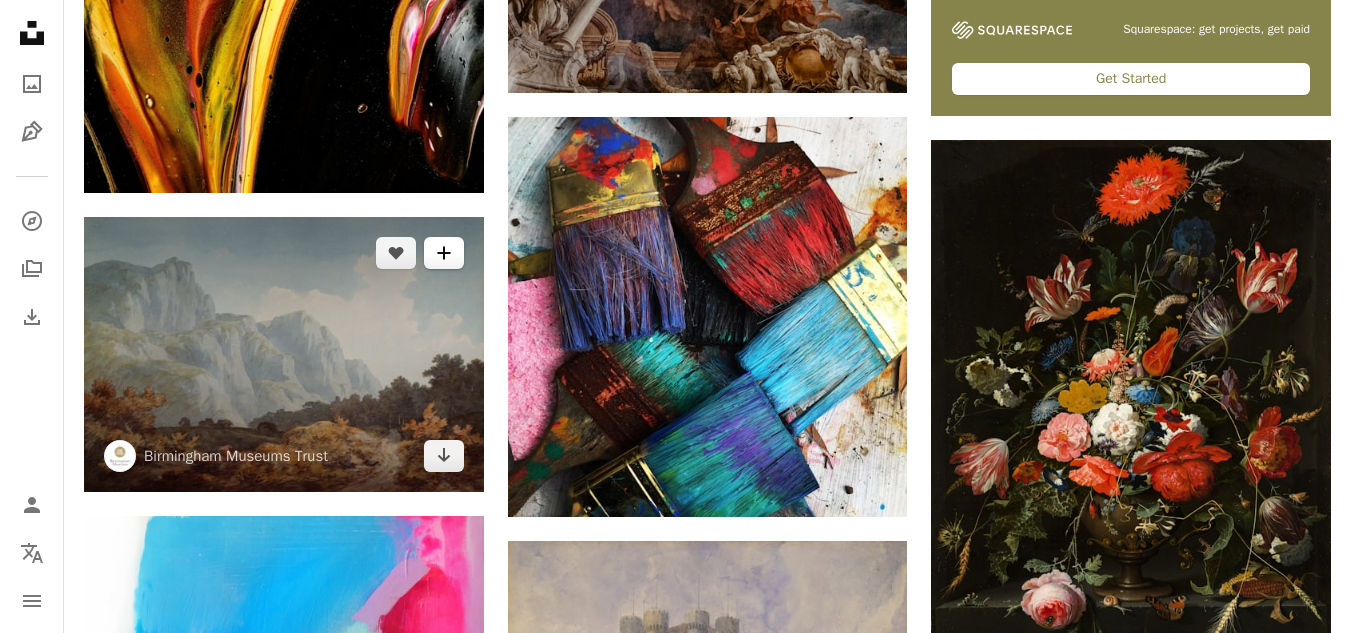 scroll, scrollTop: 900, scrollLeft: 0, axis: vertical 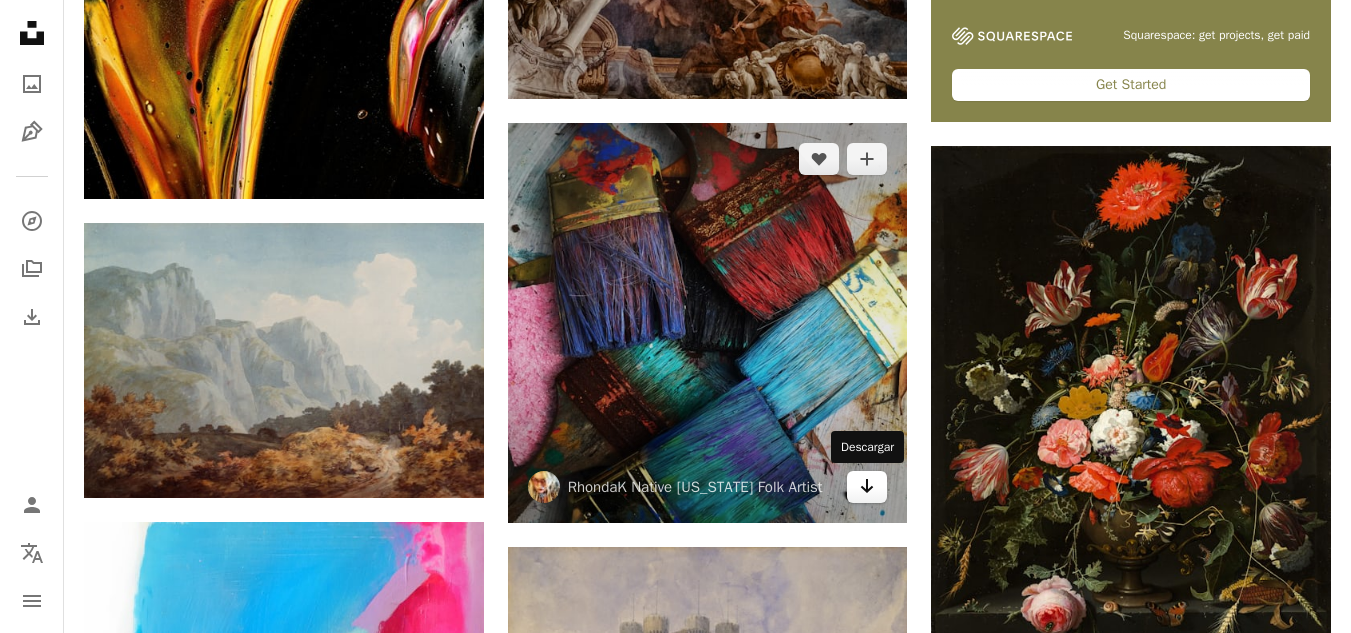 click on "Arrow pointing down" at bounding box center (867, 487) 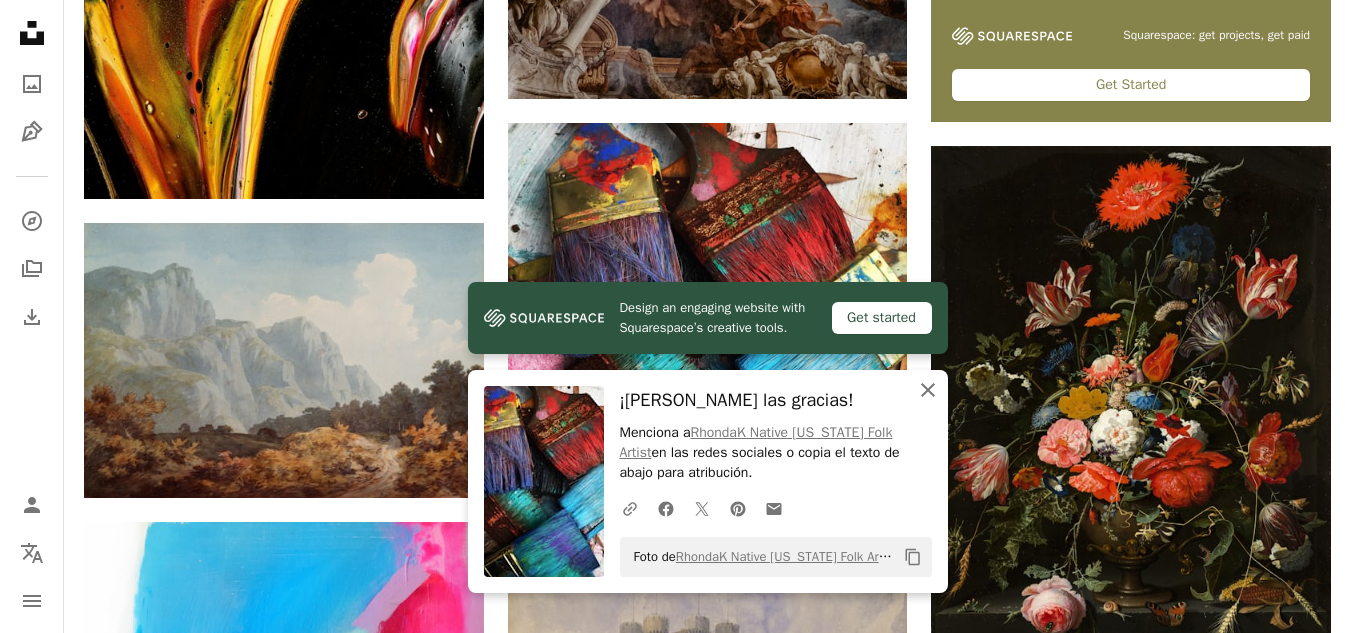 click on "An X shape Cerrar" at bounding box center [928, 390] 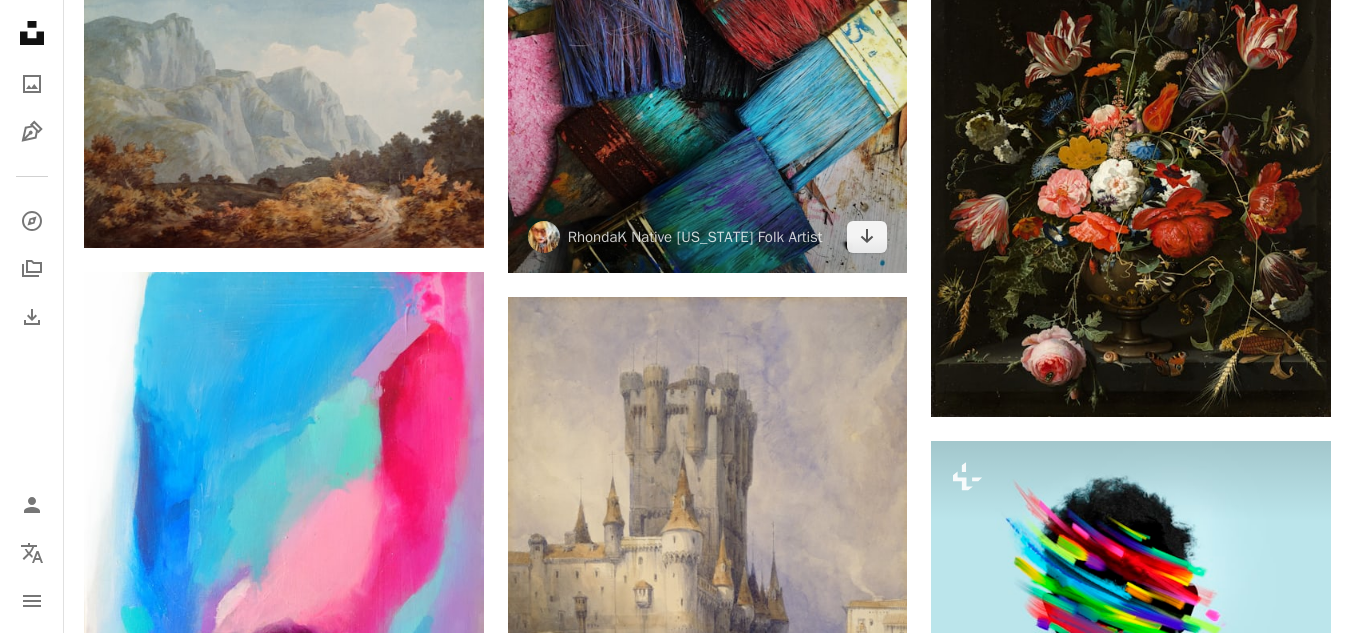 scroll, scrollTop: 1600, scrollLeft: 0, axis: vertical 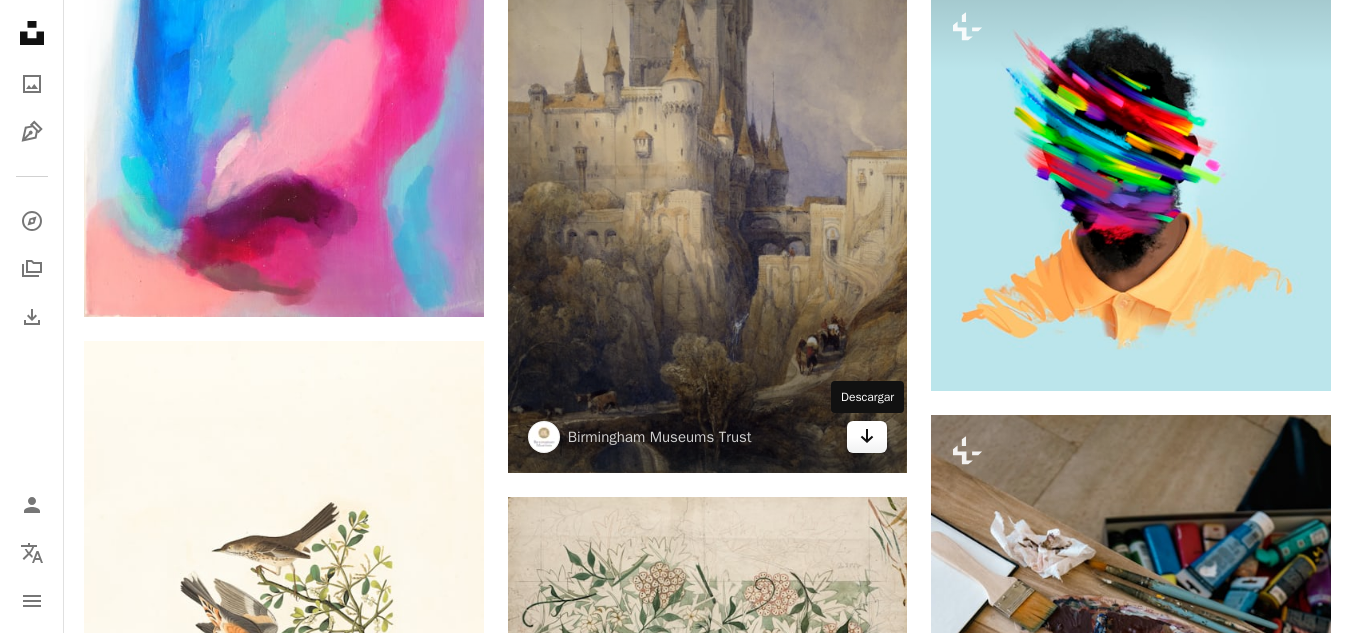 click on "Arrow pointing down" 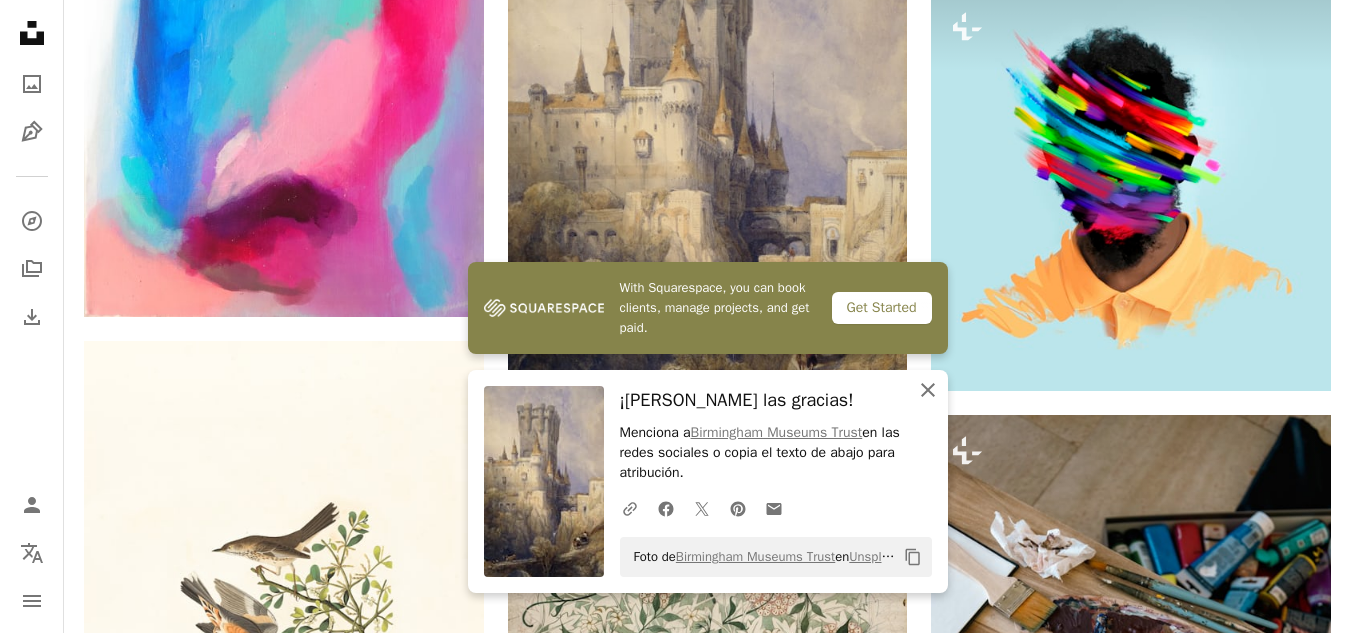 click on "An X shape" 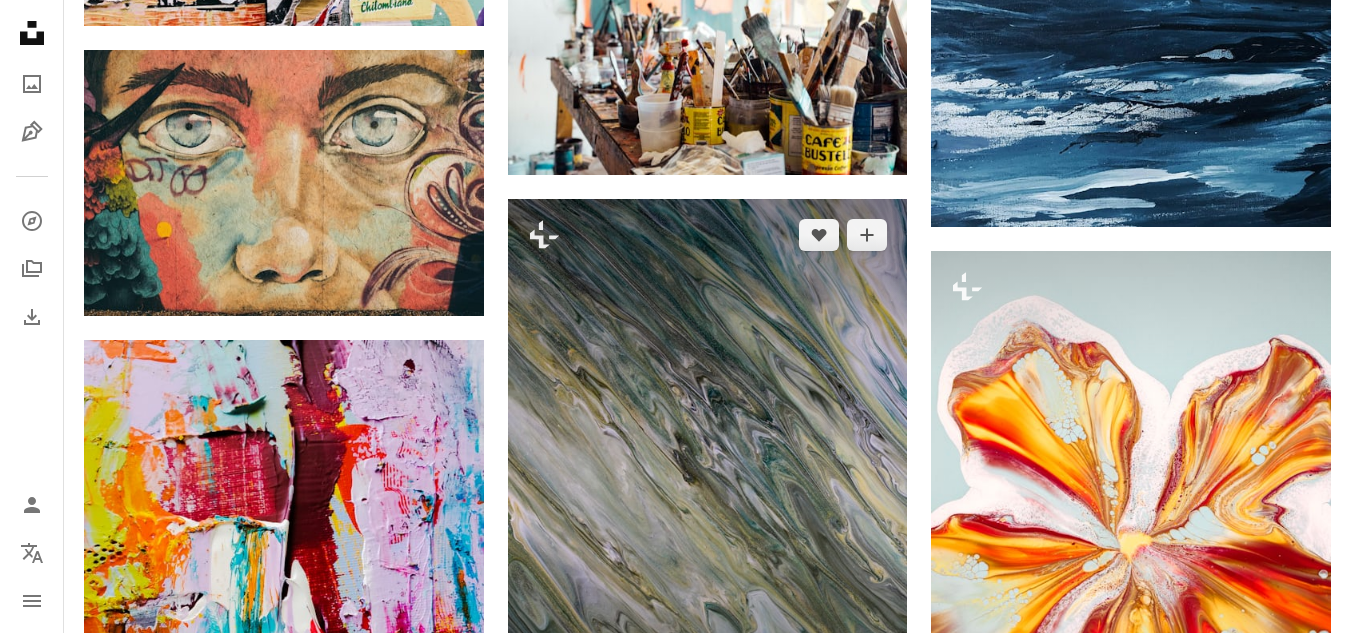 scroll, scrollTop: 2500, scrollLeft: 0, axis: vertical 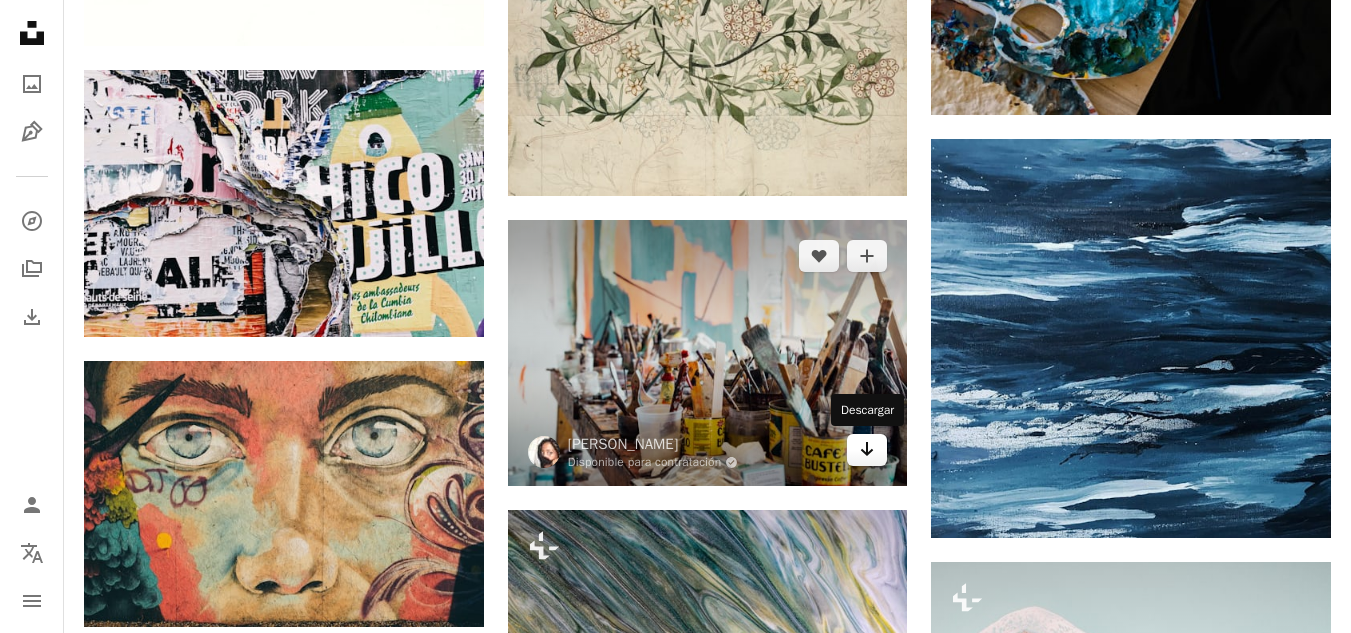 click on "Arrow pointing down" 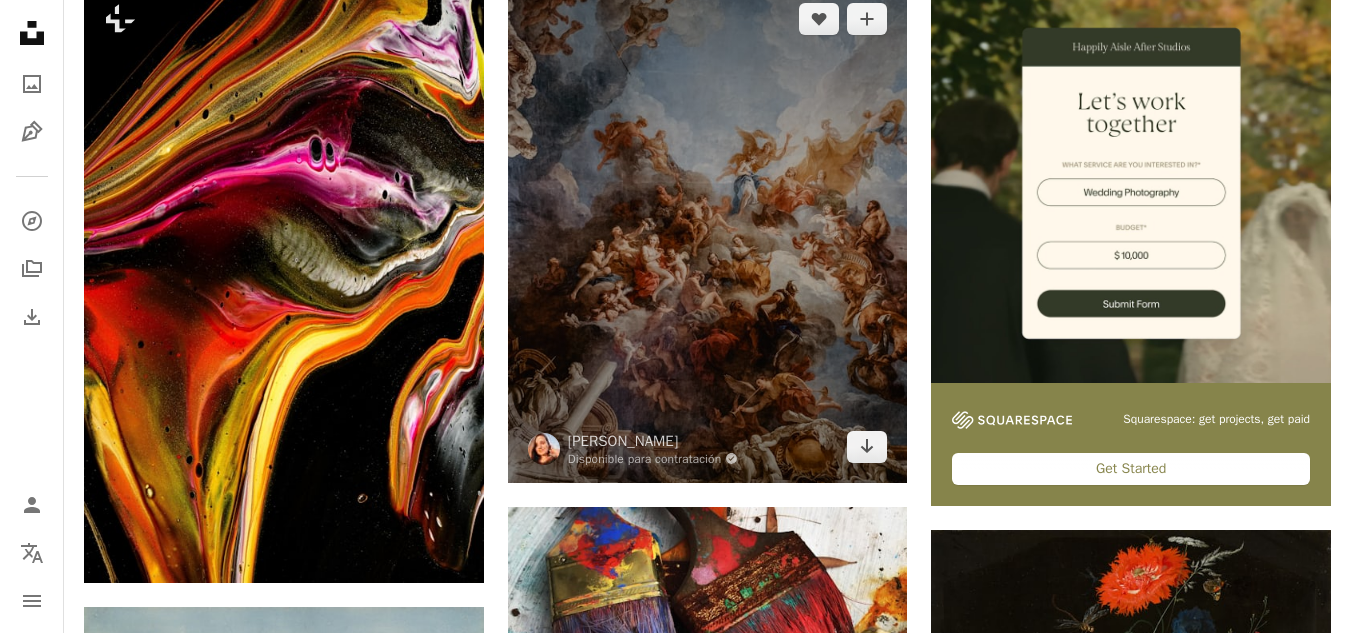 scroll, scrollTop: 0, scrollLeft: 0, axis: both 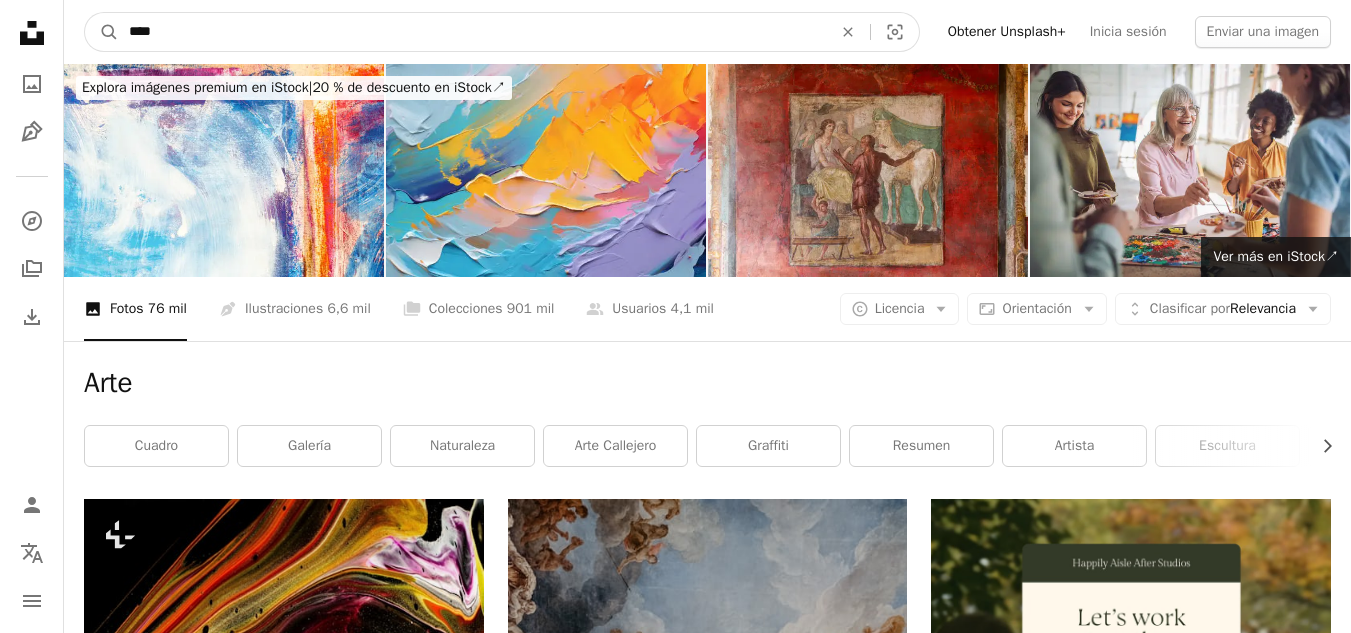 drag, startPoint x: 199, startPoint y: 25, endPoint x: 61, endPoint y: 28, distance: 138.03261 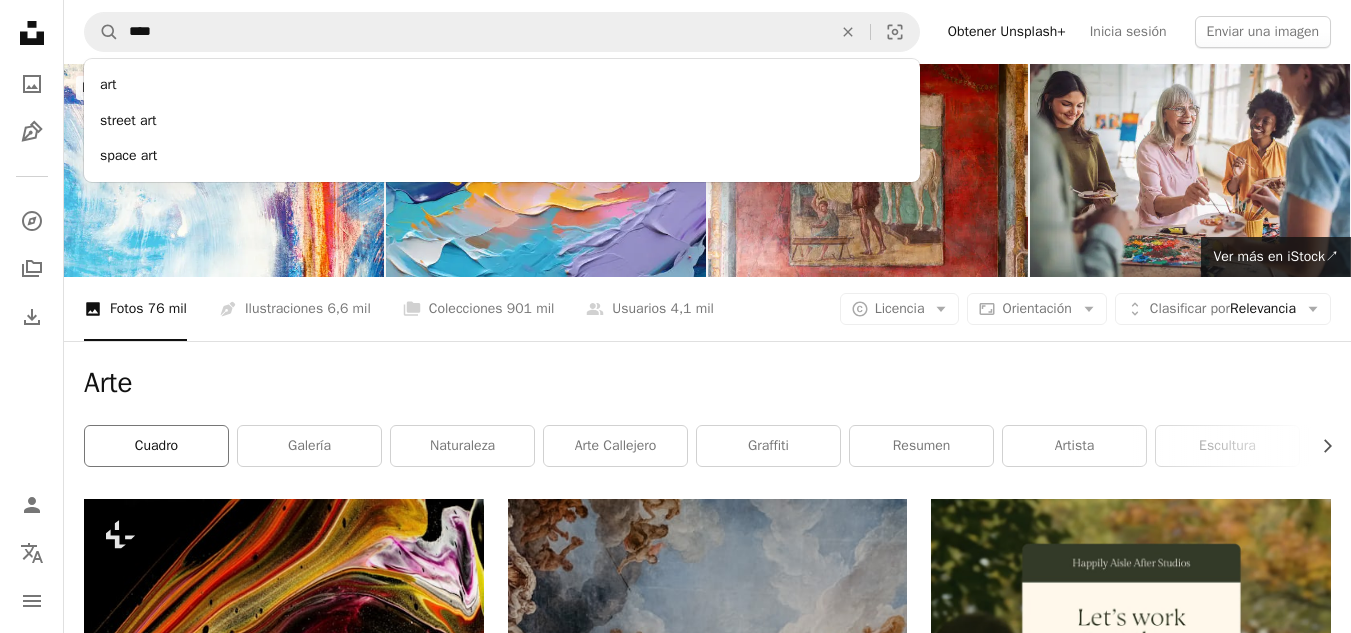 click on "cuadro" at bounding box center [156, 446] 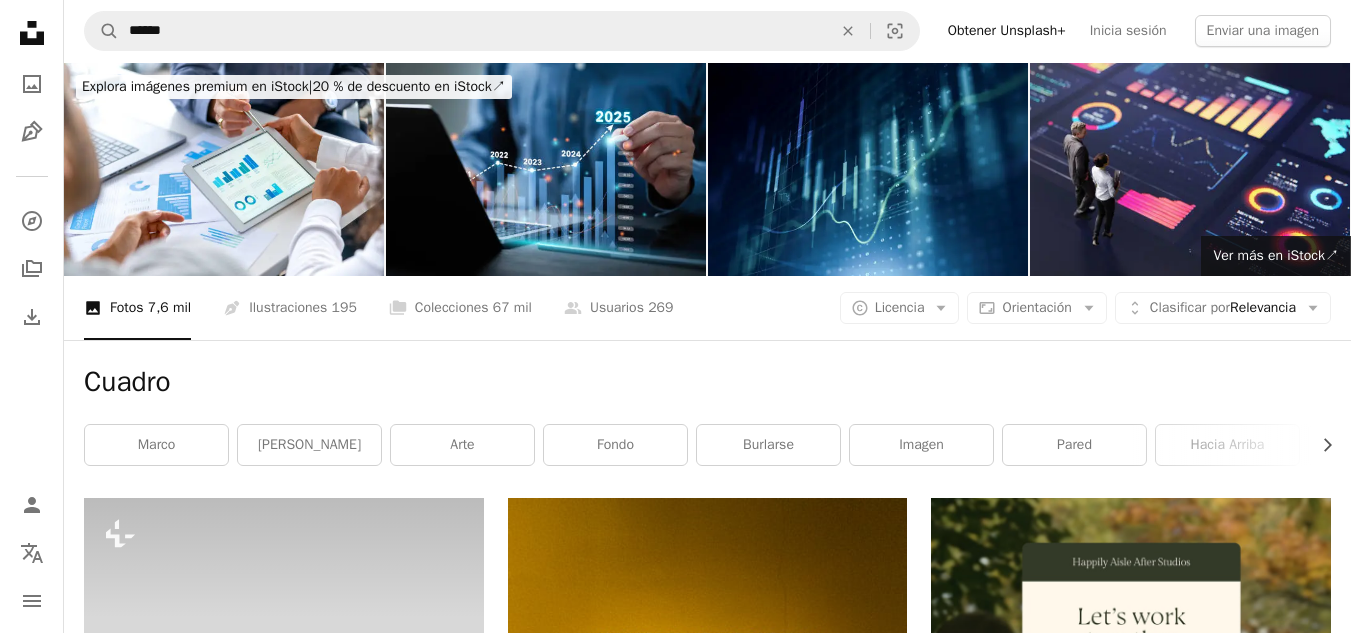 scroll, scrollTop: 0, scrollLeft: 0, axis: both 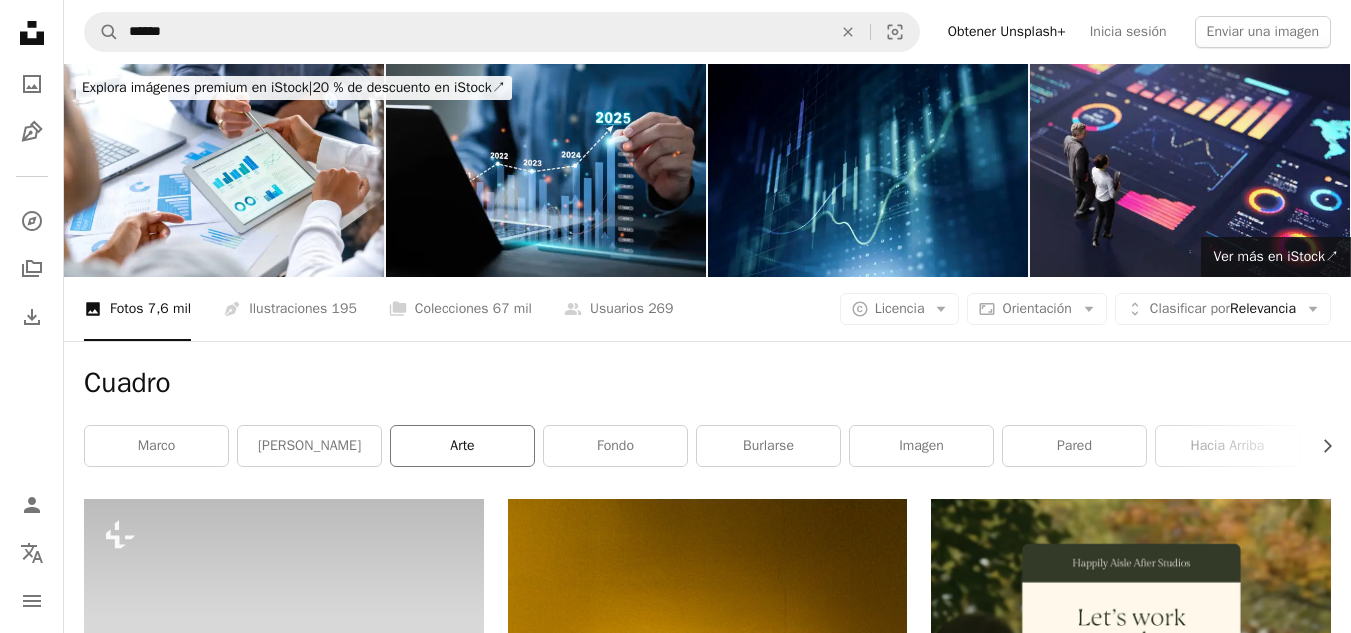 click on "arte" at bounding box center (462, 446) 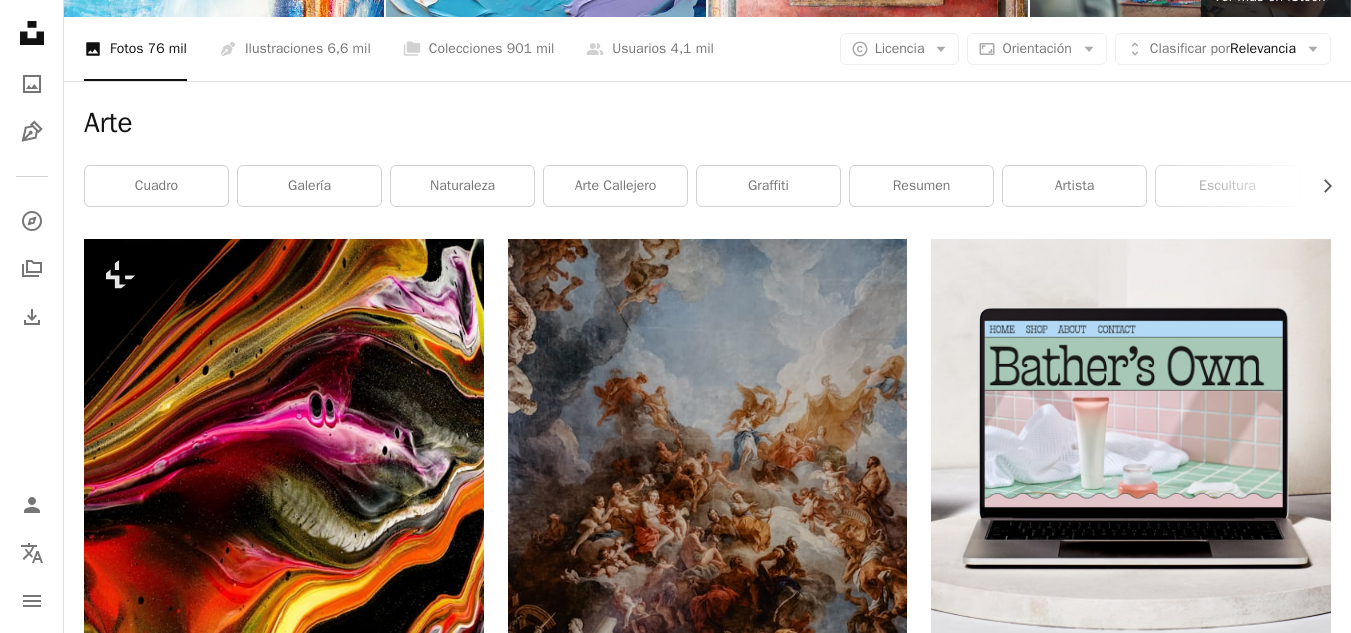 scroll, scrollTop: 100, scrollLeft: 0, axis: vertical 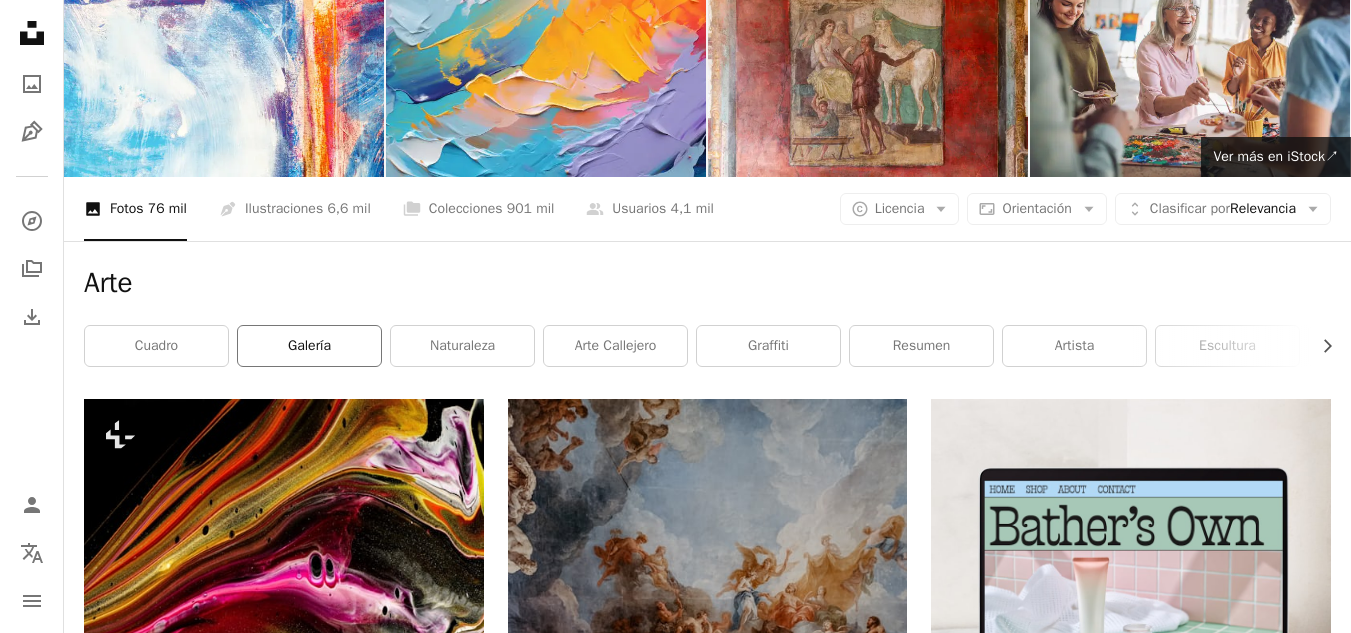 click on "galería" at bounding box center (309, 346) 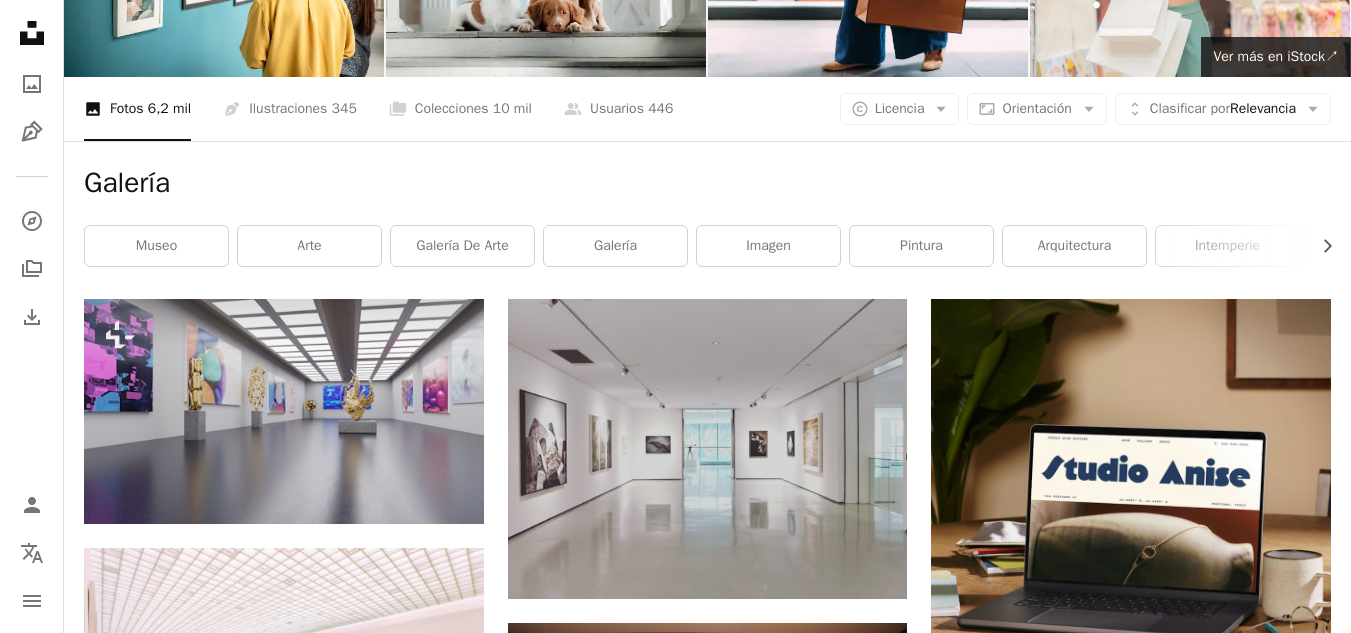 scroll, scrollTop: 0, scrollLeft: 0, axis: both 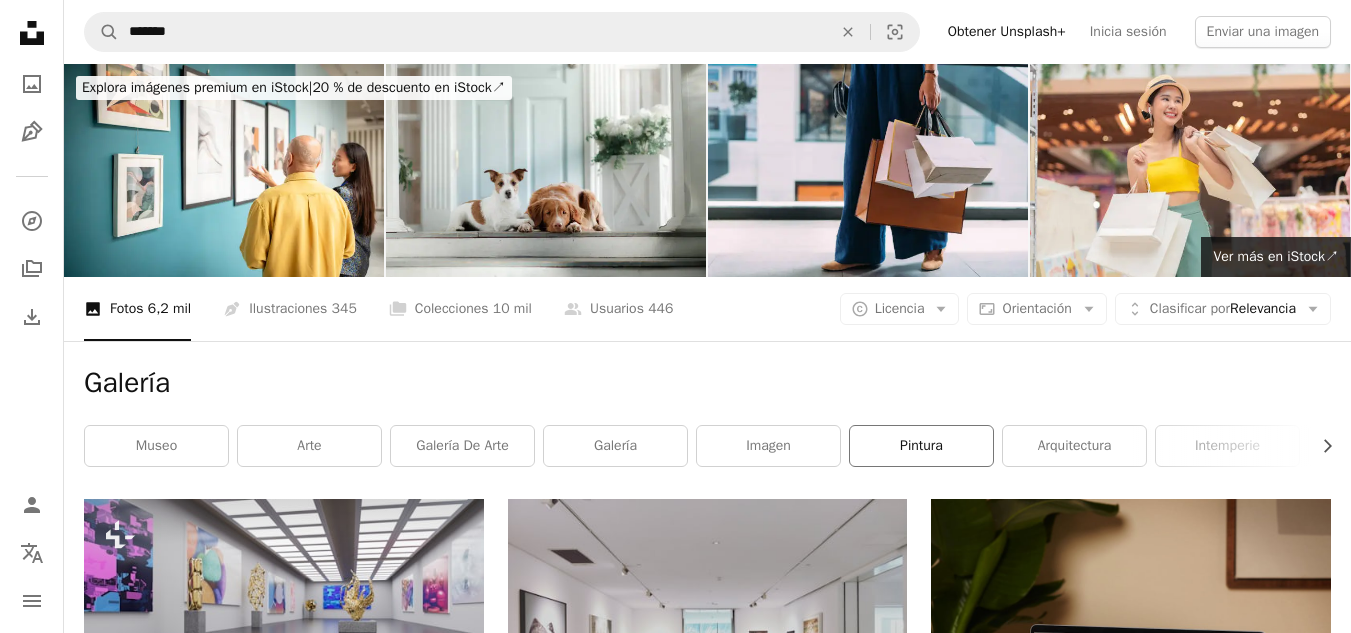 click on "pintura" at bounding box center [921, 446] 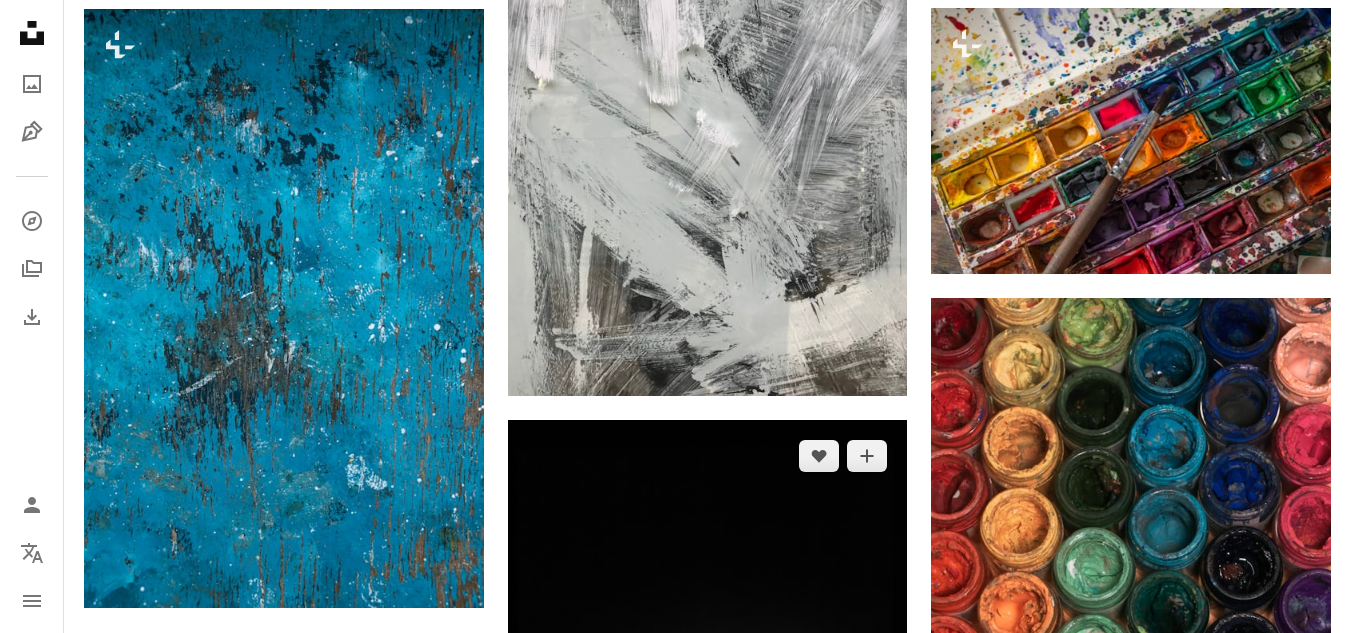 scroll, scrollTop: 2100, scrollLeft: 0, axis: vertical 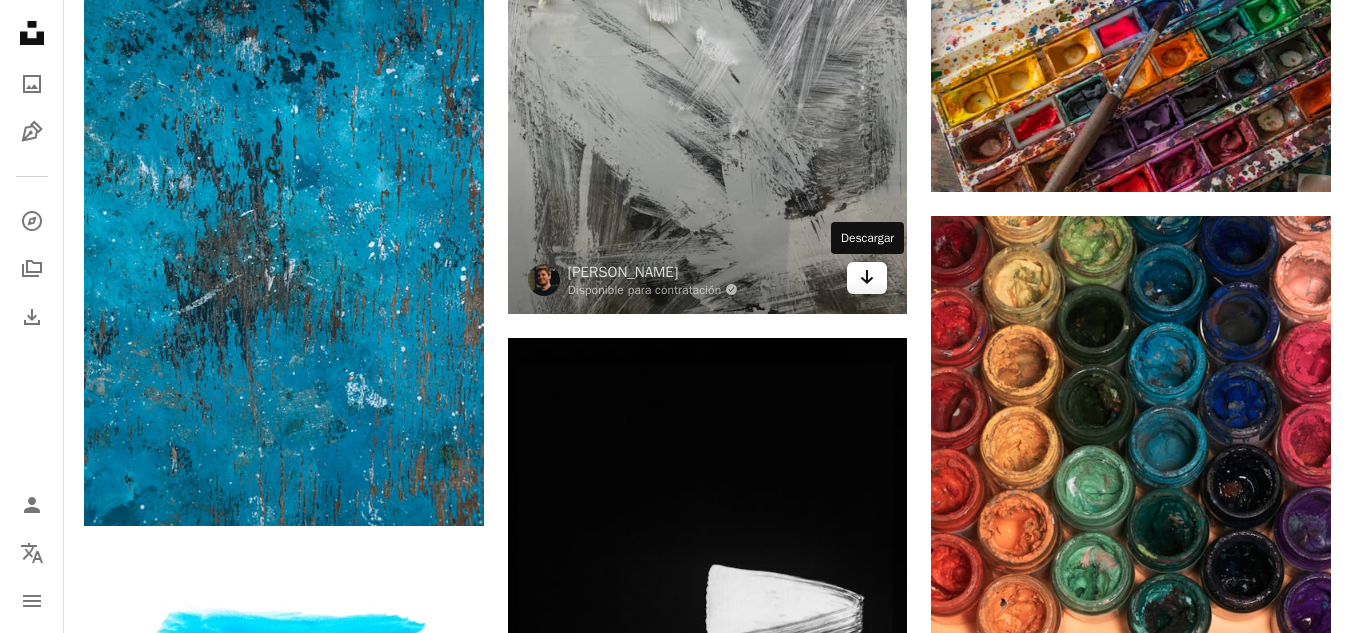 click on "Arrow pointing down" 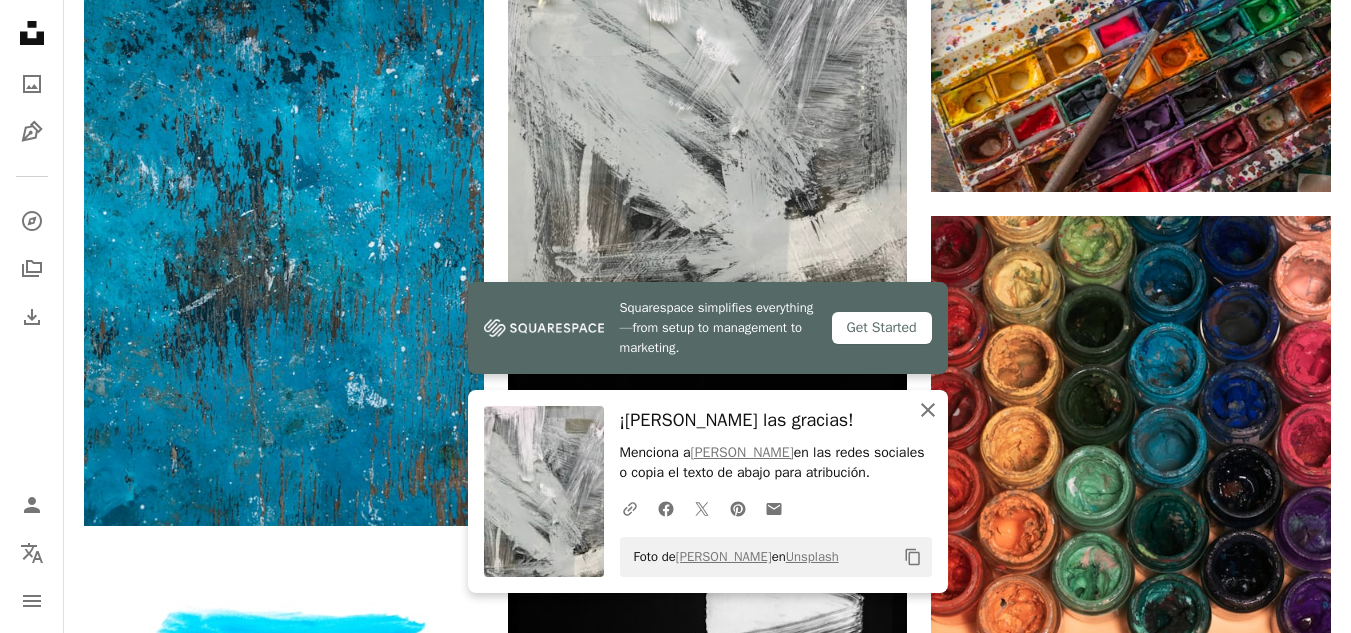 click on "An X shape" 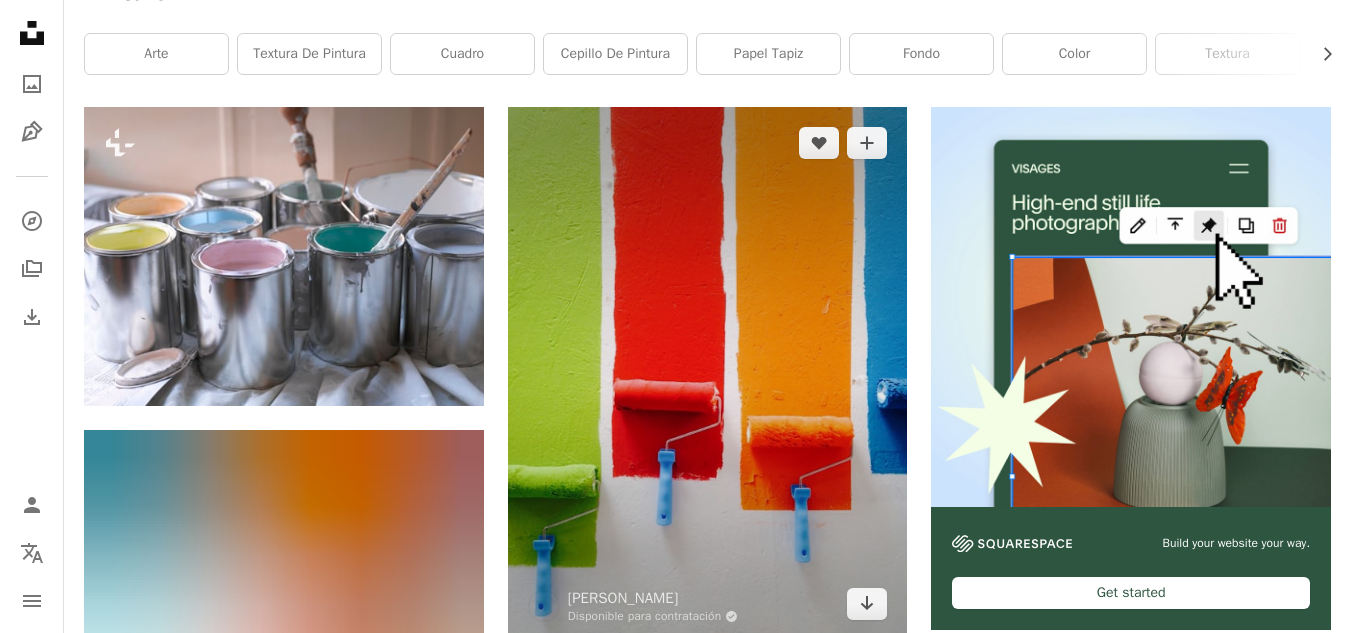 scroll, scrollTop: 0, scrollLeft: 0, axis: both 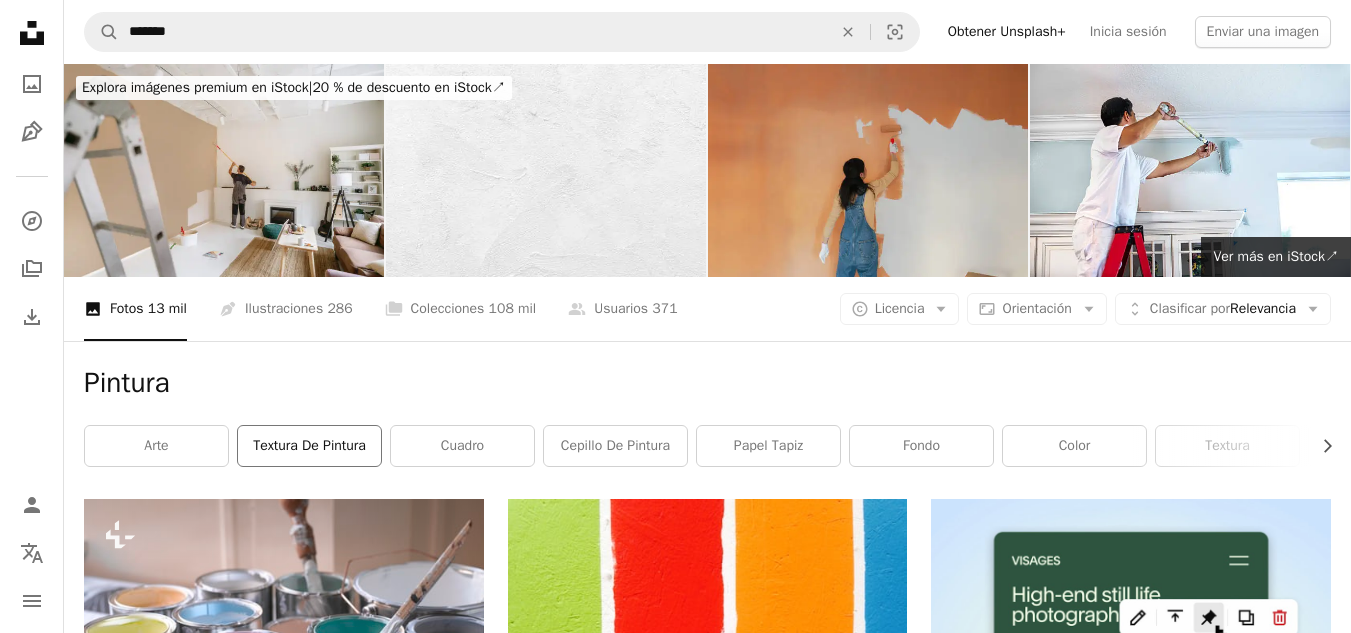 click on "textura de pintura" at bounding box center (309, 446) 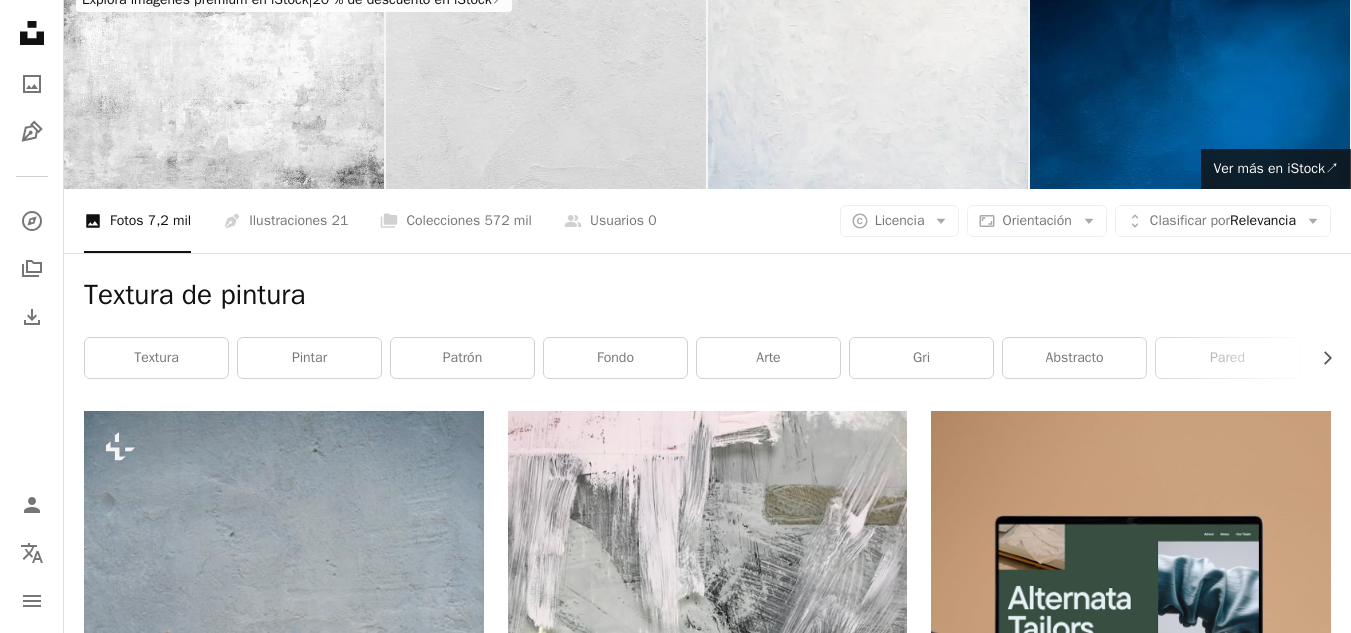 scroll, scrollTop: 0, scrollLeft: 0, axis: both 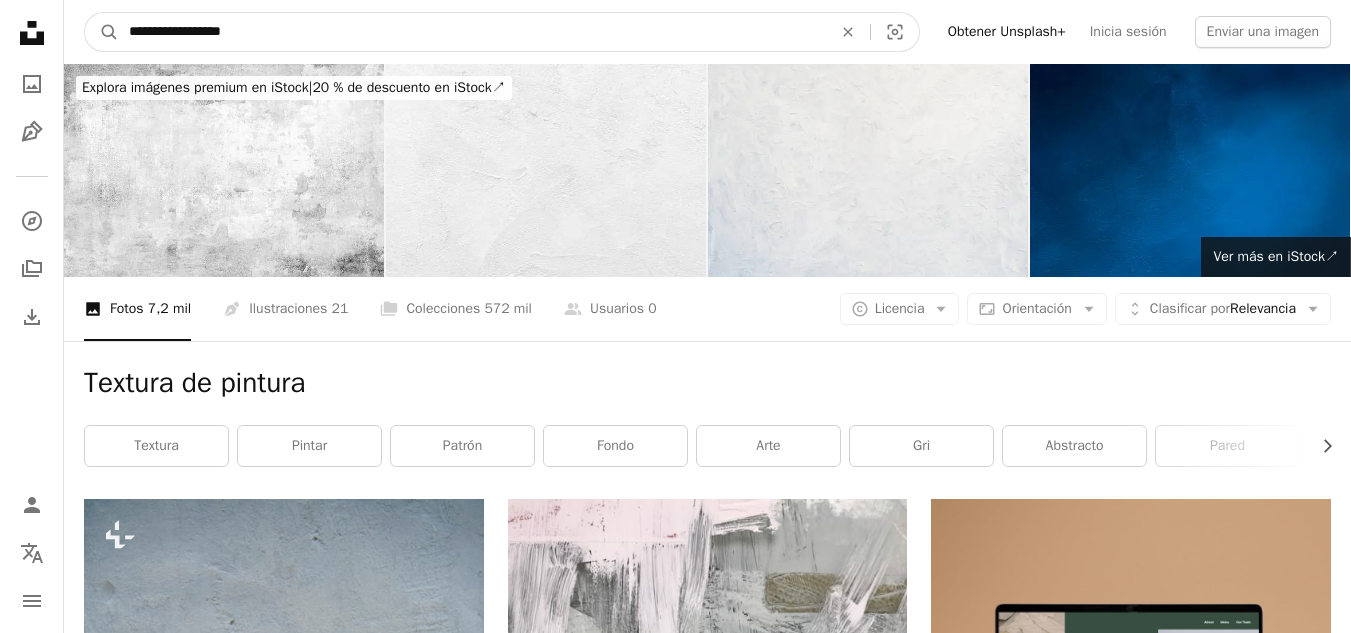 drag, startPoint x: 297, startPoint y: 30, endPoint x: 176, endPoint y: 20, distance: 121.41252 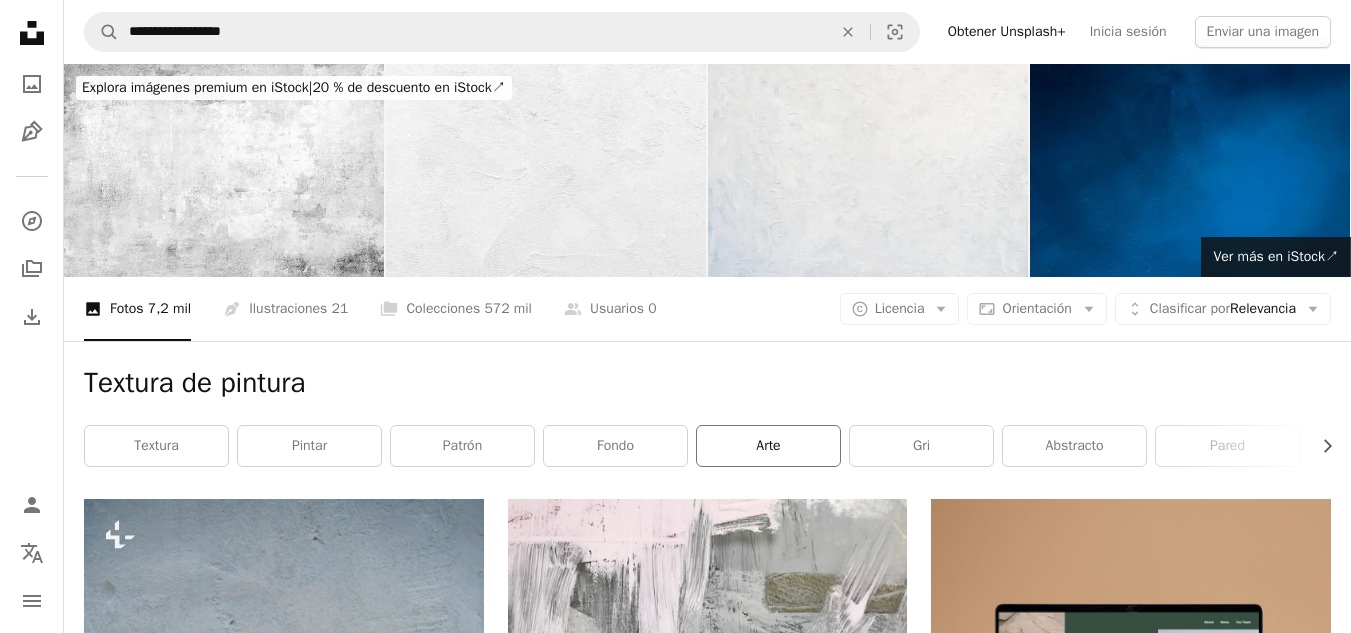 click on "arte" at bounding box center (768, 446) 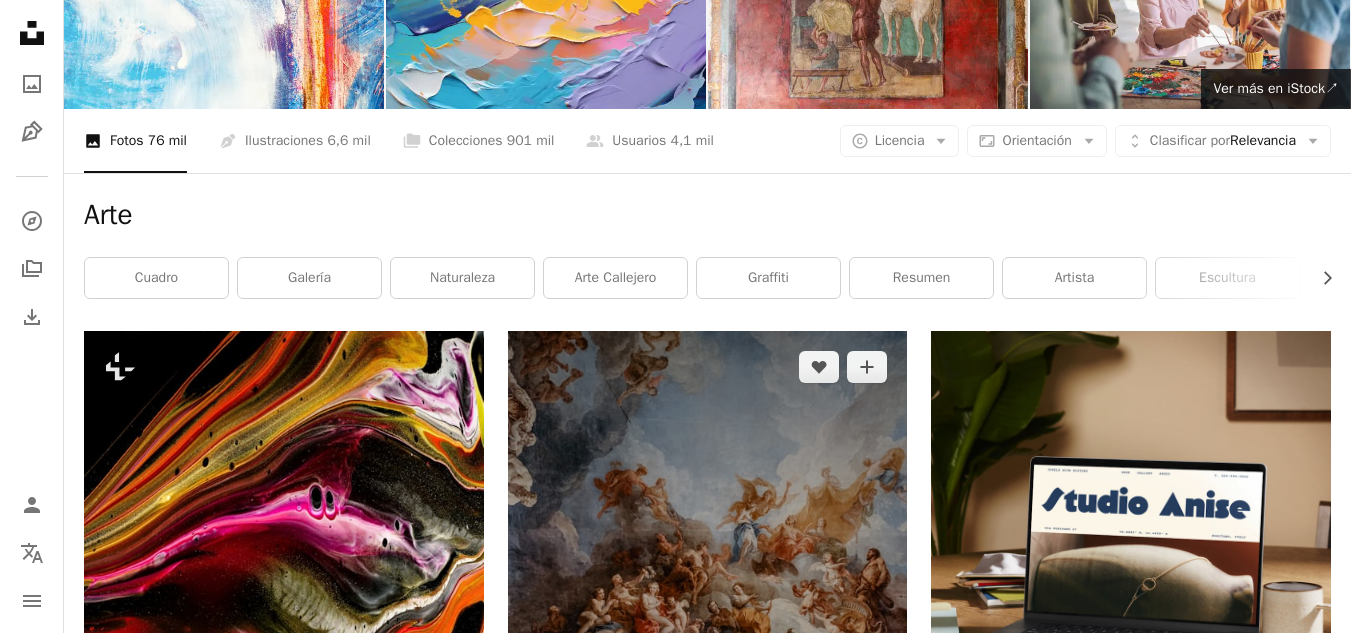 scroll, scrollTop: 200, scrollLeft: 0, axis: vertical 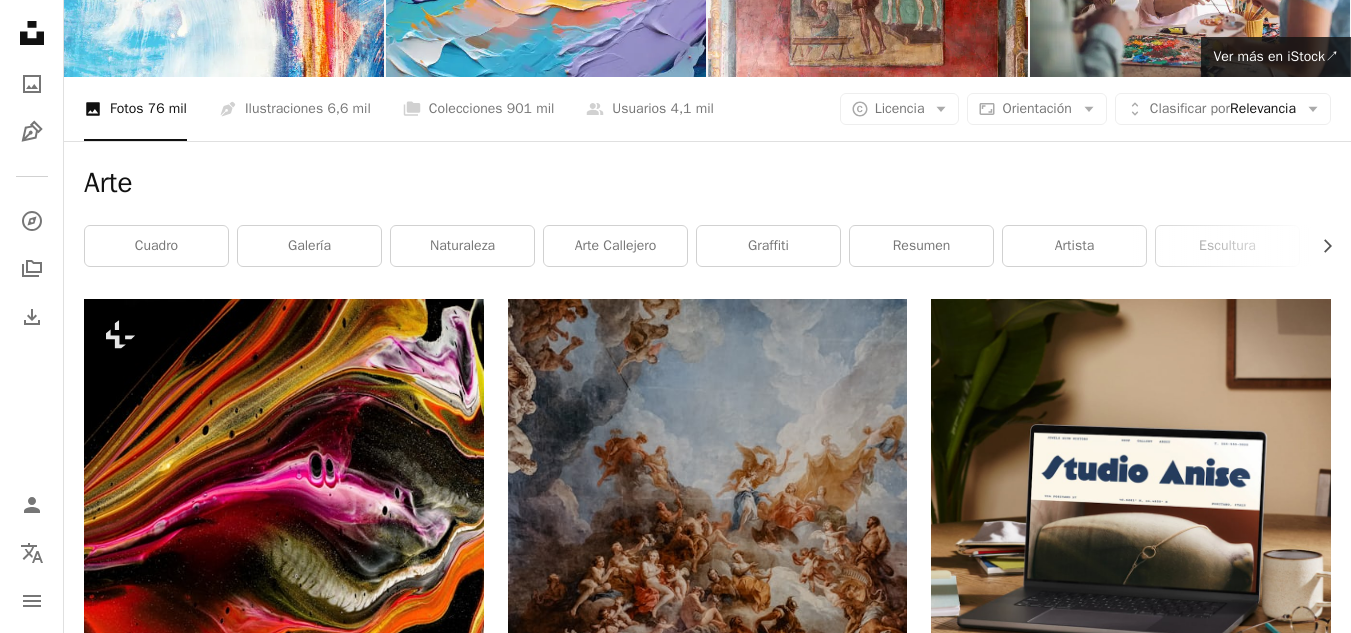click on "Arte Chevron right cuadro galería naturaleza arte callejero graffiti resumen artista escultura papel pintado artístico póster arte pintura al óleo" at bounding box center (707, 220) 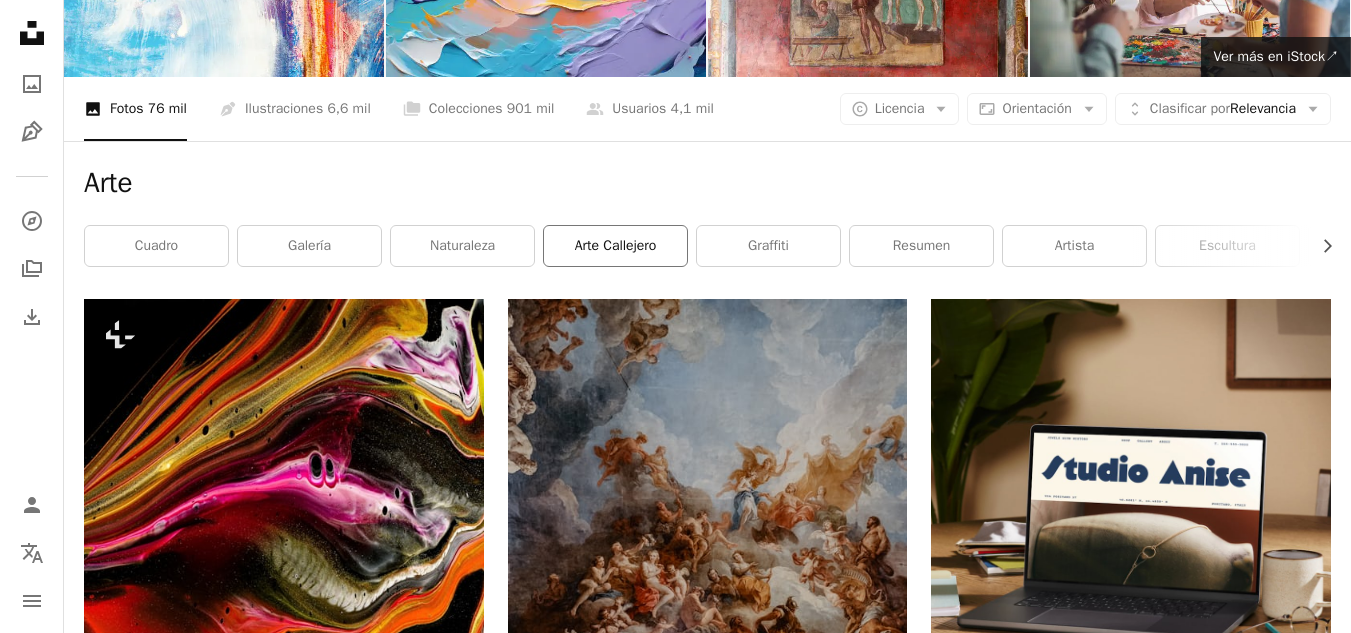 click on "arte callejero" at bounding box center [615, 246] 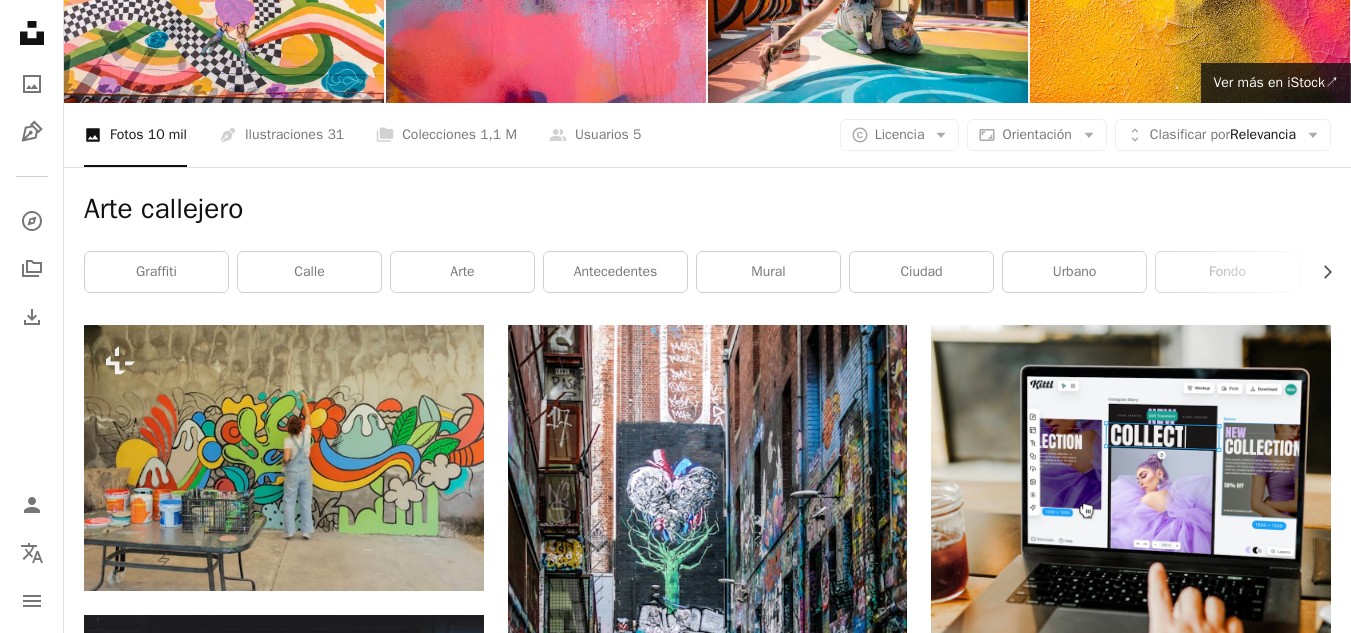 scroll, scrollTop: 0, scrollLeft: 0, axis: both 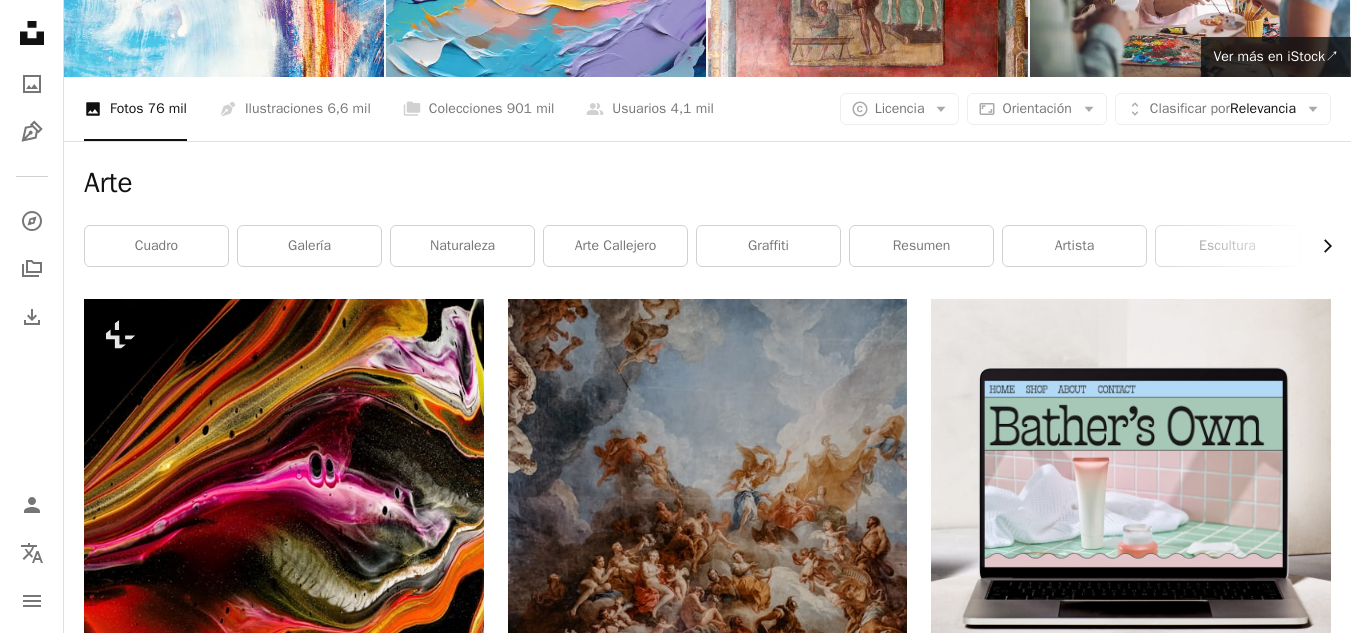 click on "Chevron right" 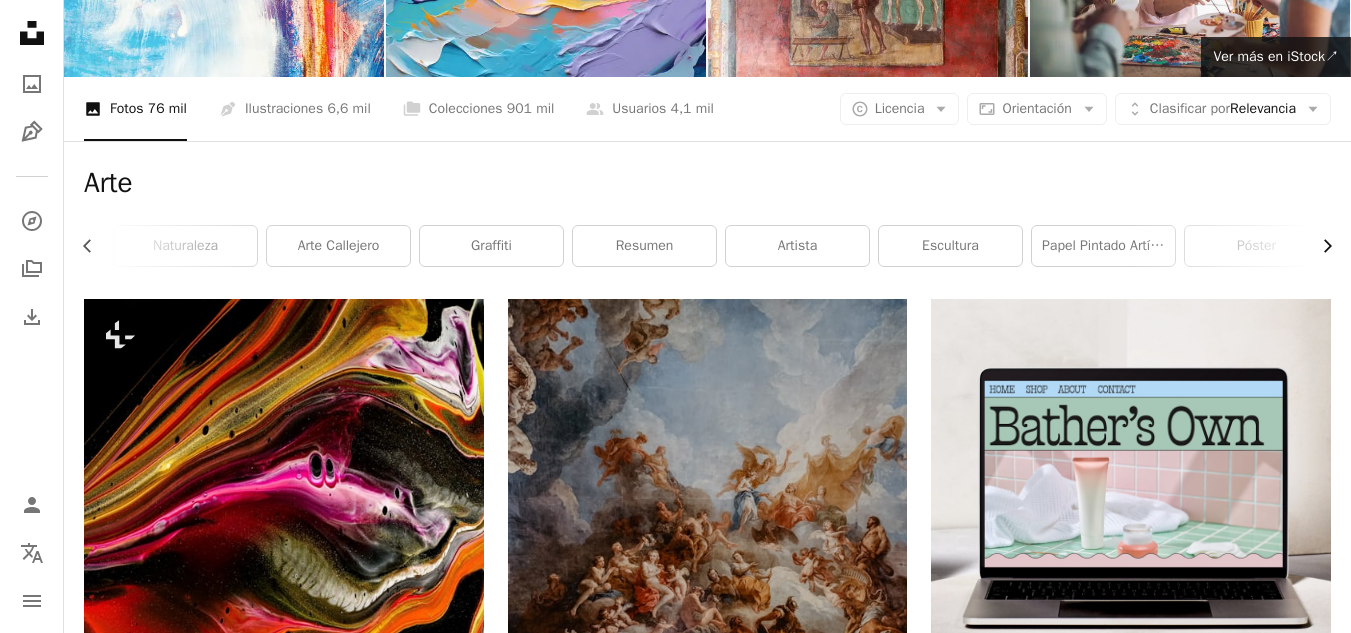 scroll, scrollTop: 0, scrollLeft: 300, axis: horizontal 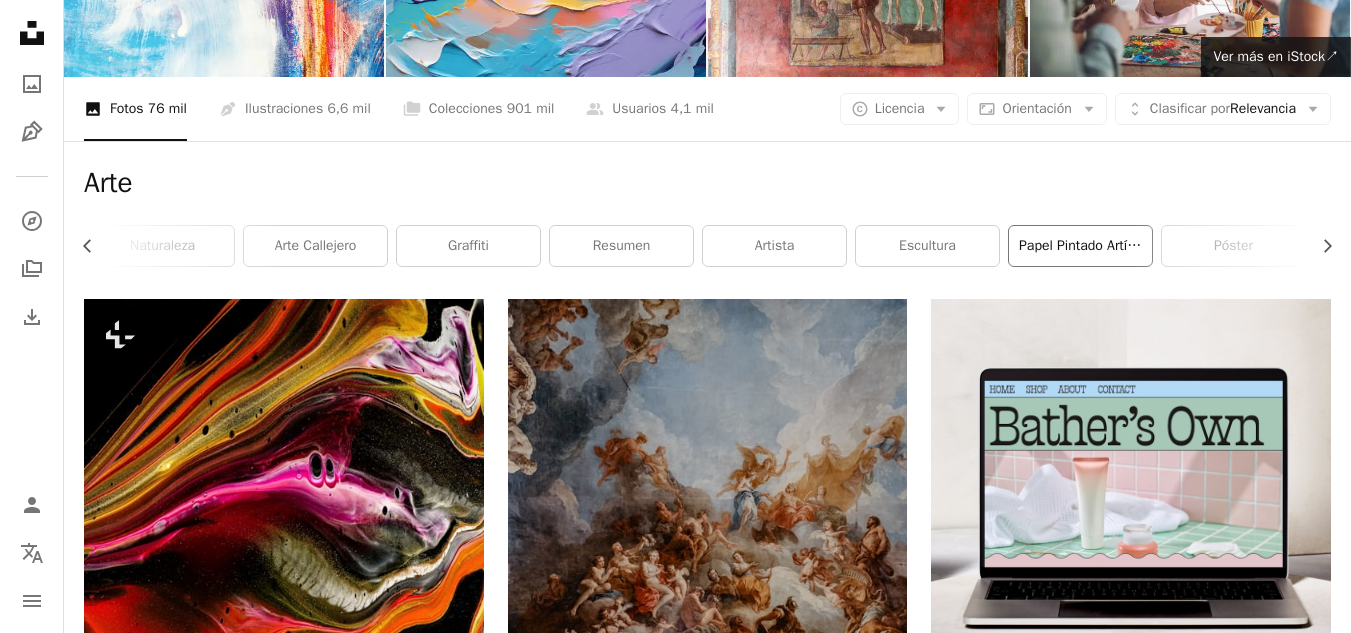 click on "papel pintado artístico" at bounding box center [1080, 246] 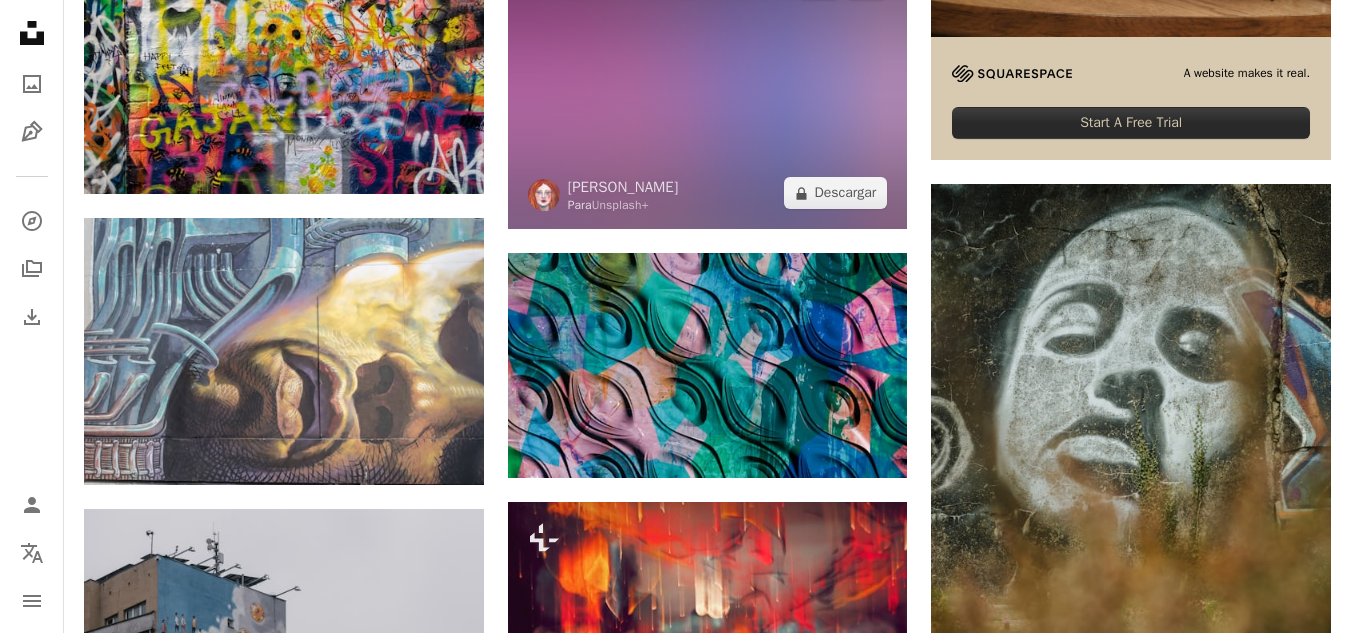 scroll, scrollTop: 1200, scrollLeft: 0, axis: vertical 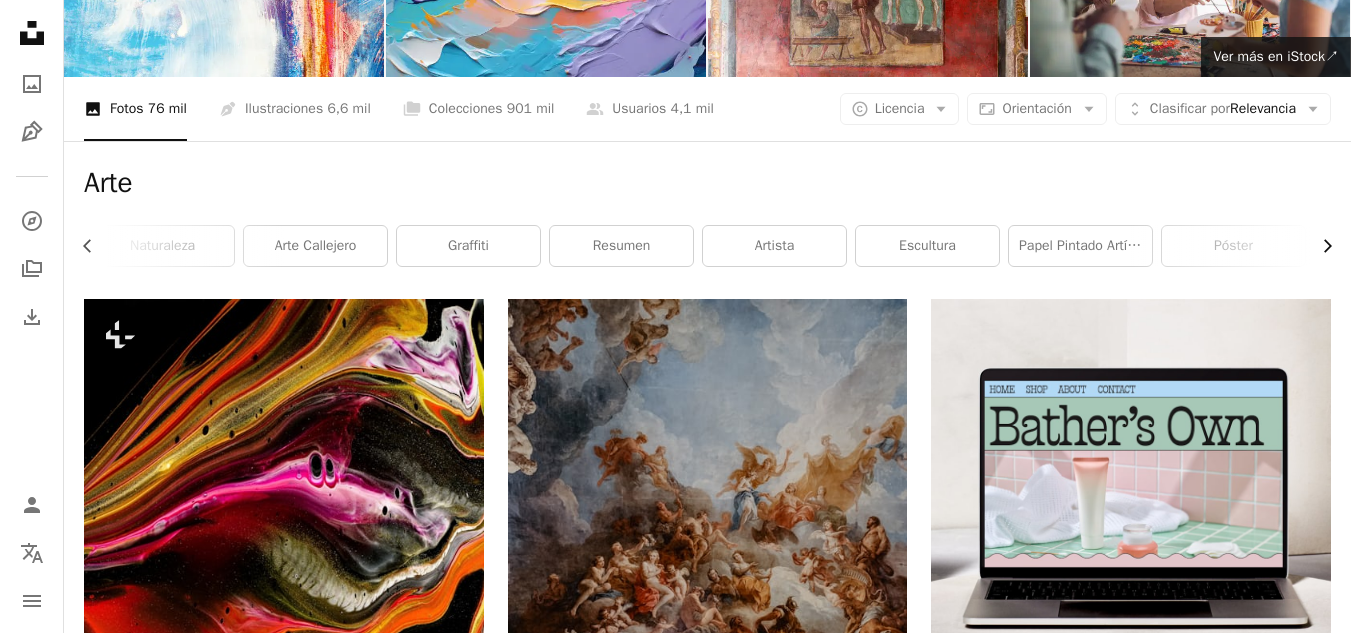 click on "Chevron right" 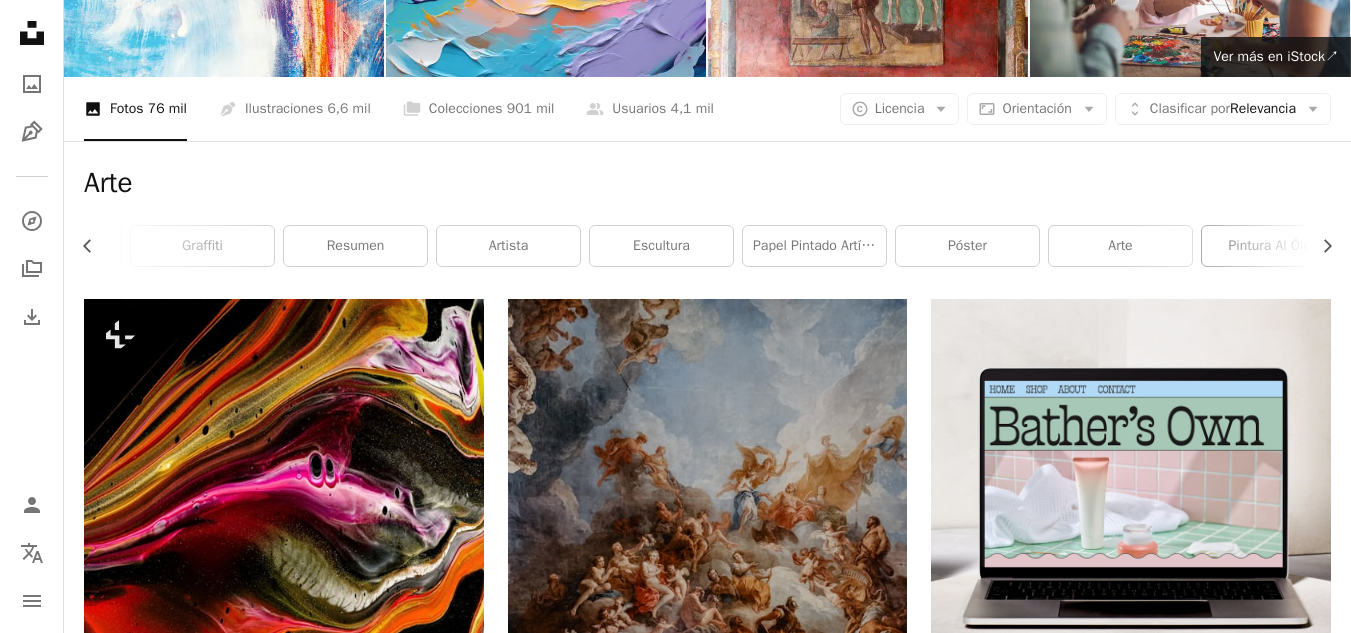 scroll, scrollTop: 0, scrollLeft: 581, axis: horizontal 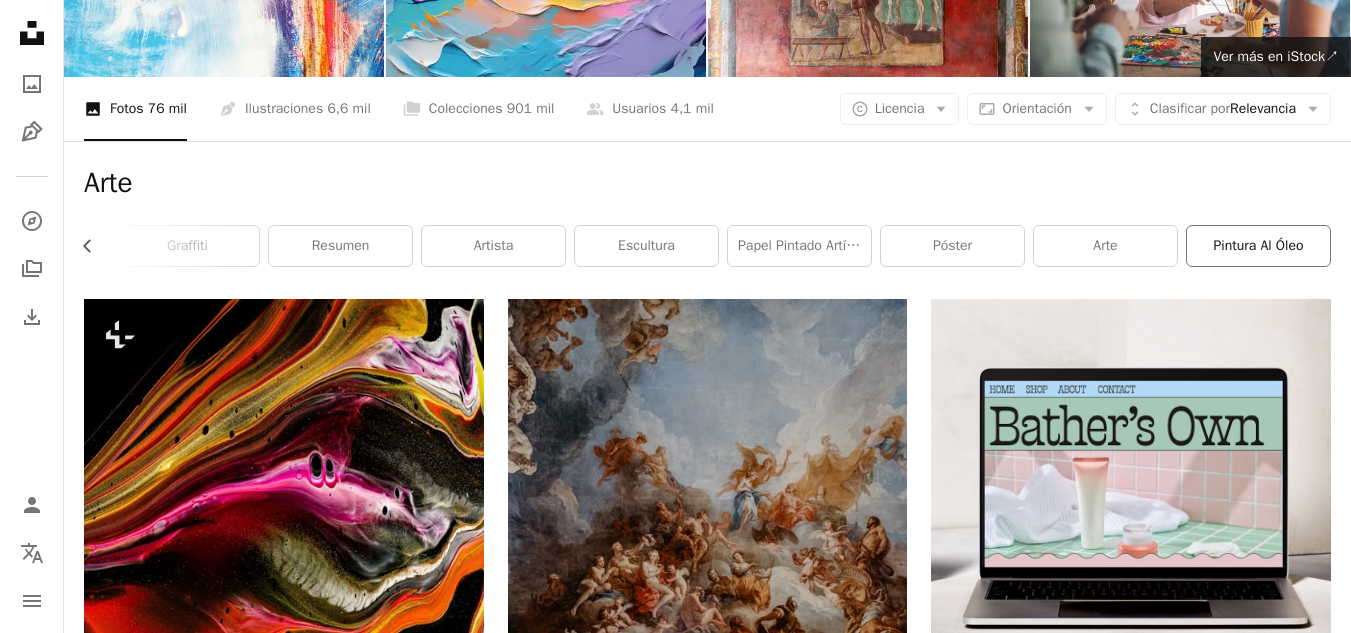 click on "pintura al óleo" at bounding box center [1258, 246] 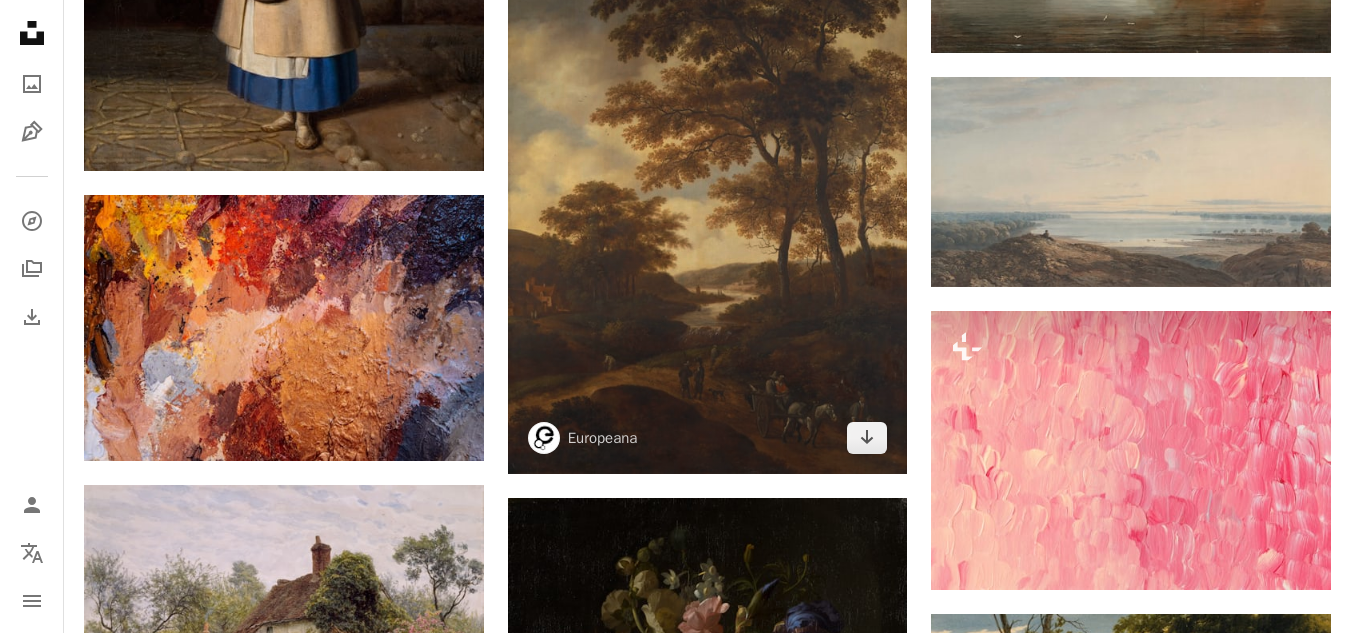 scroll, scrollTop: 1800, scrollLeft: 0, axis: vertical 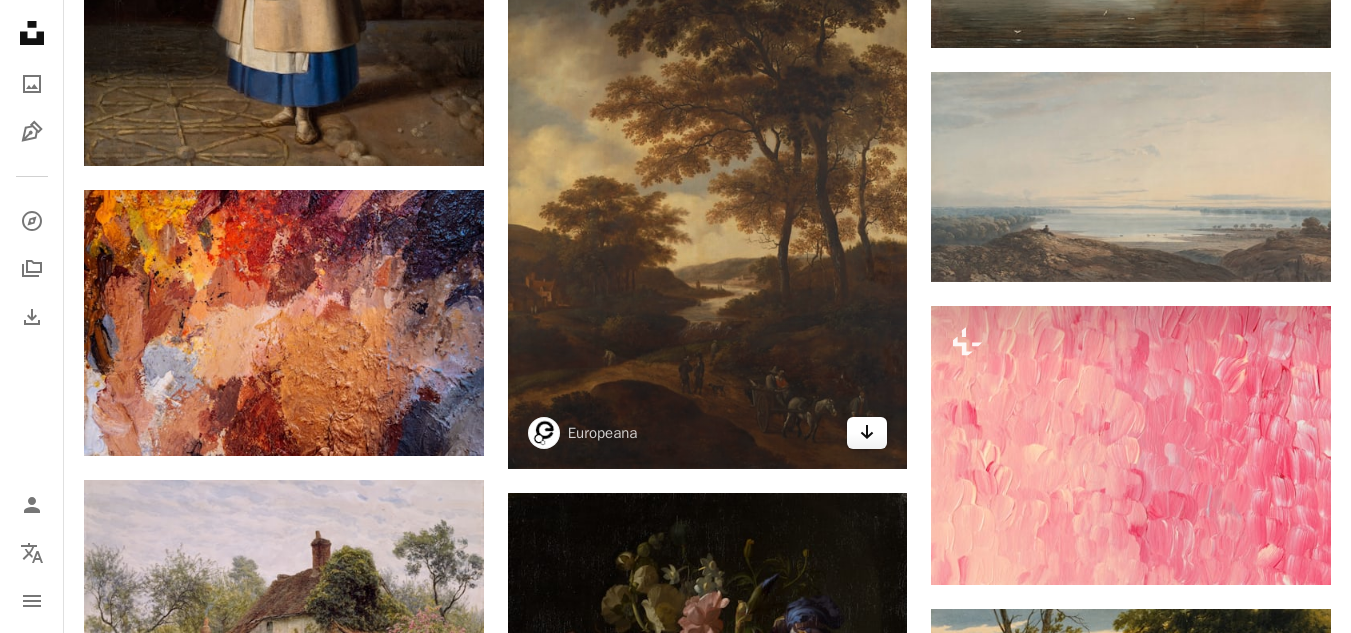 click on "Arrow pointing down" 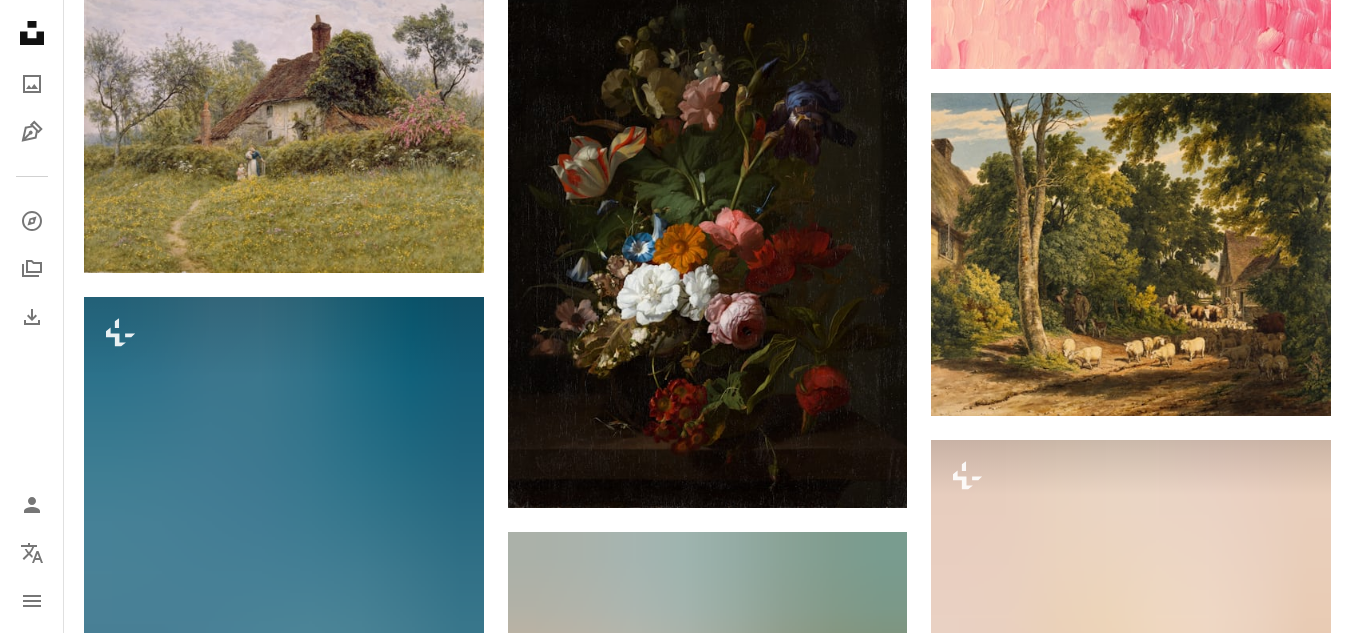 scroll, scrollTop: 2200, scrollLeft: 0, axis: vertical 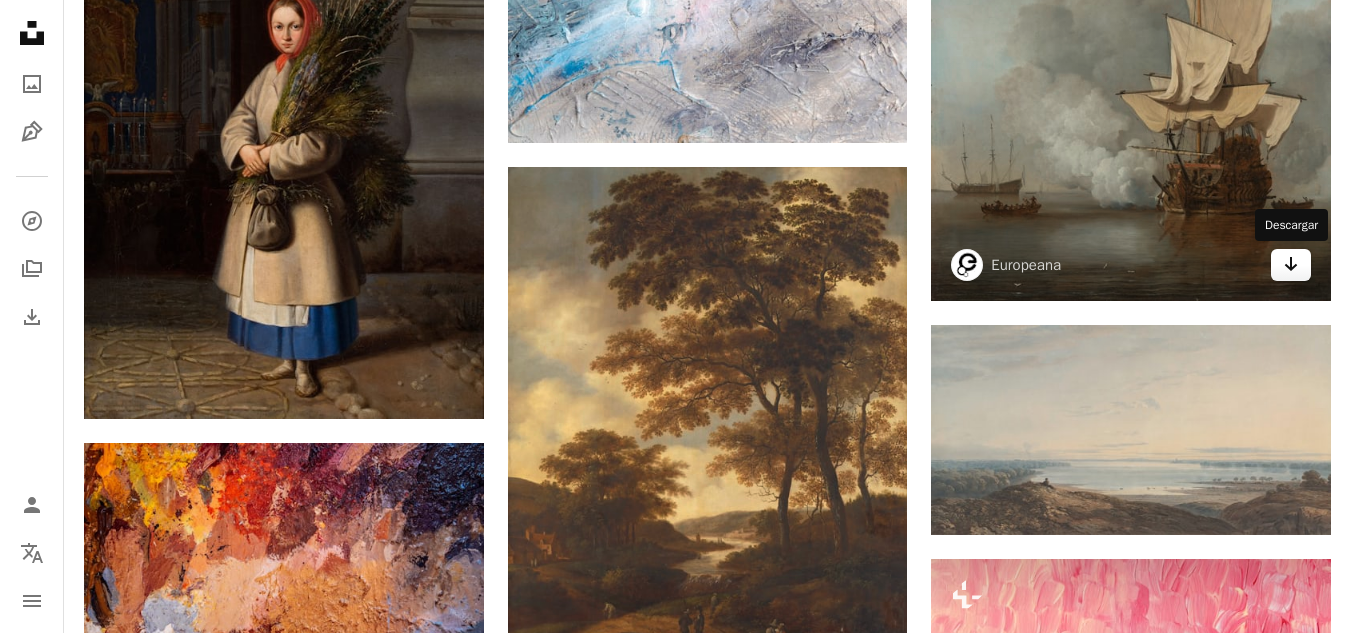 click on "Arrow pointing down" 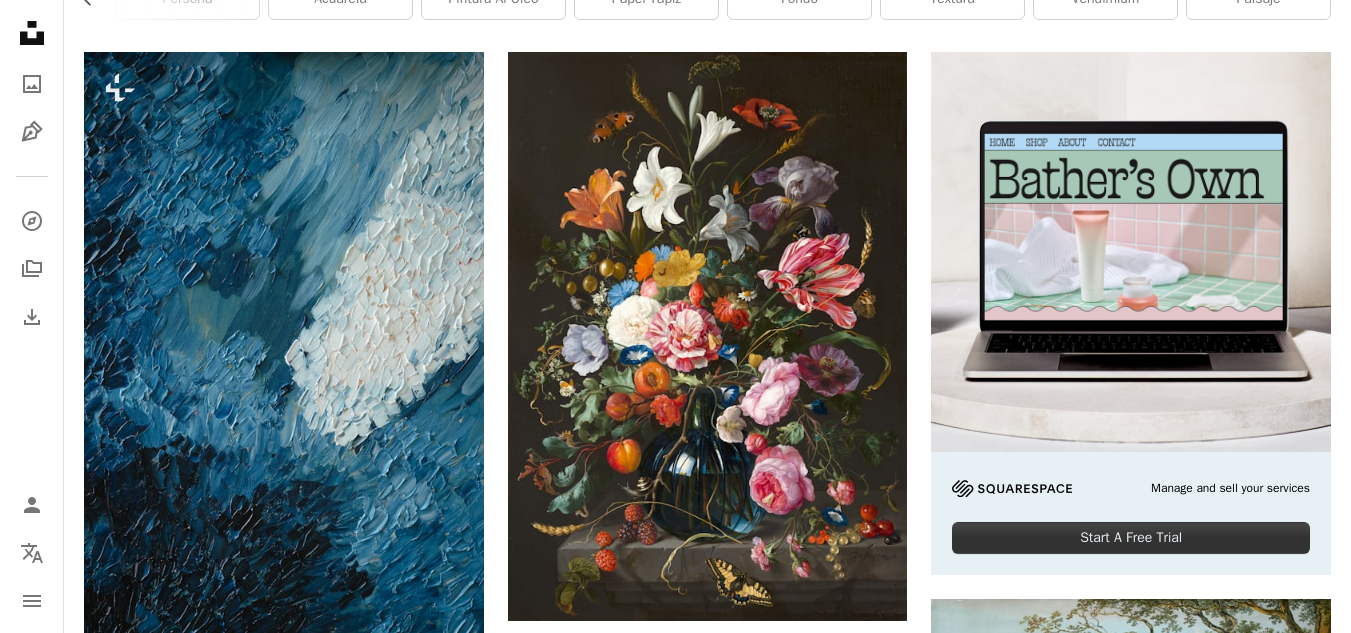 scroll, scrollTop: 0, scrollLeft: 0, axis: both 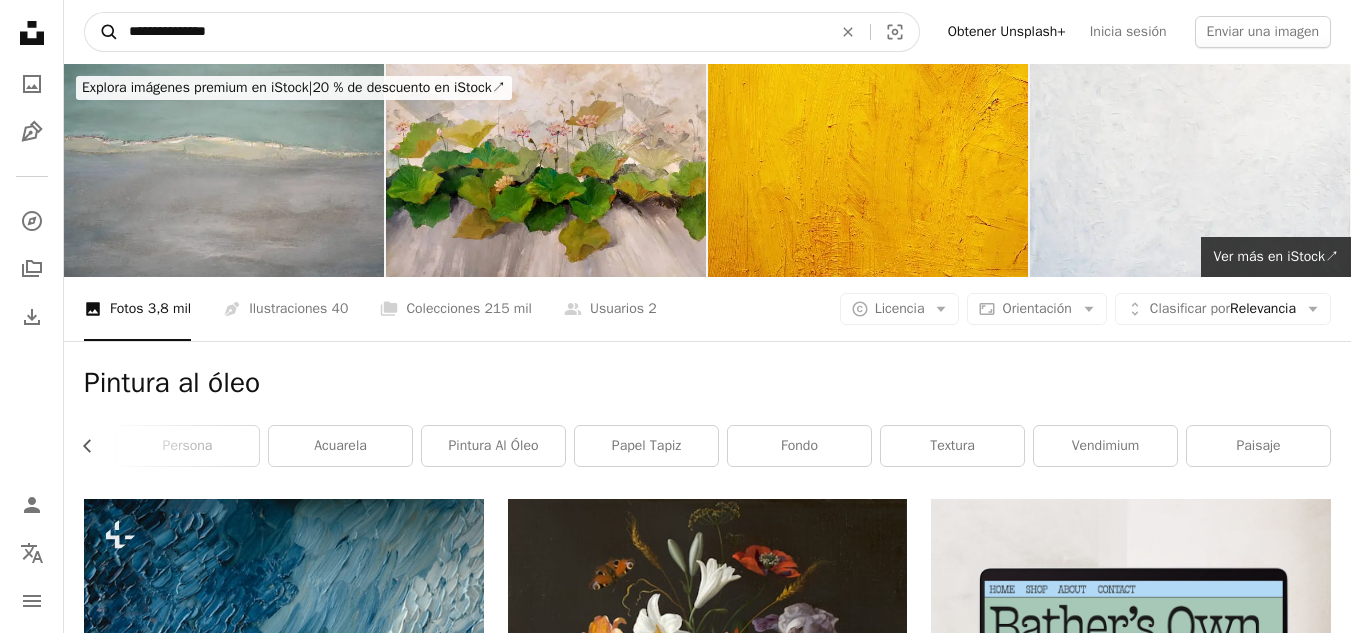 drag, startPoint x: 249, startPoint y: 35, endPoint x: 113, endPoint y: 36, distance: 136.00368 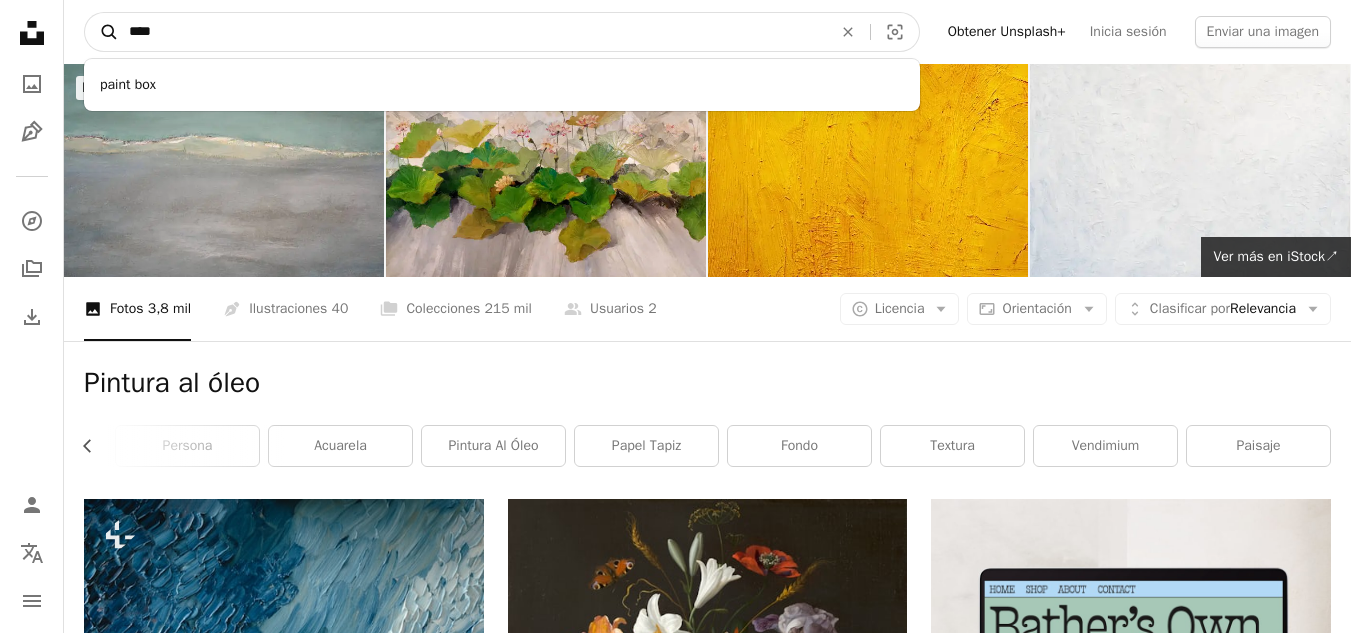 type on "*****" 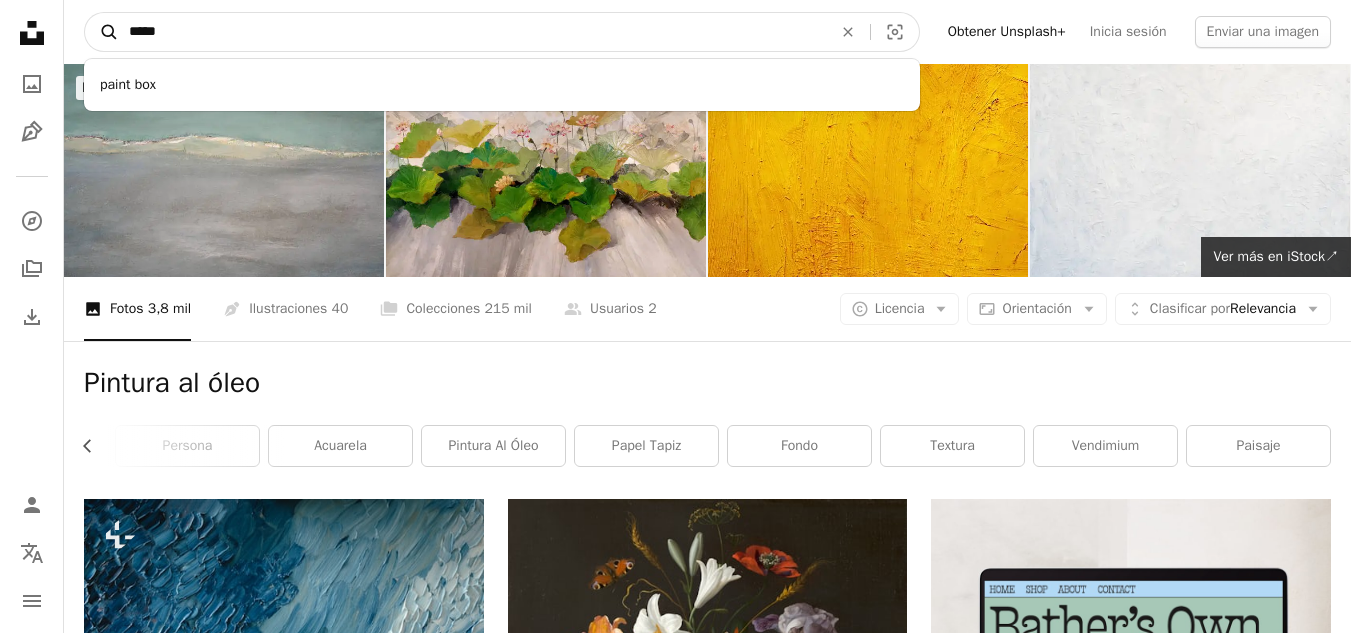 click on "A magnifying glass" at bounding box center (102, 32) 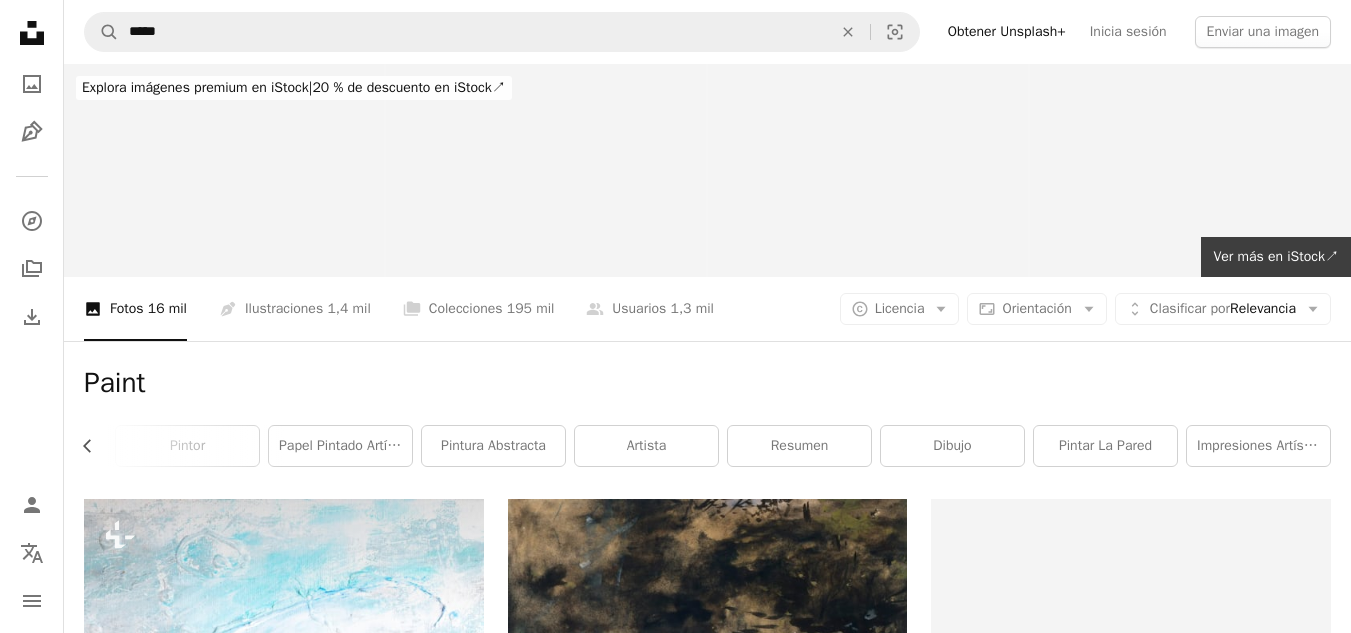 scroll, scrollTop: 0, scrollLeft: 428, axis: horizontal 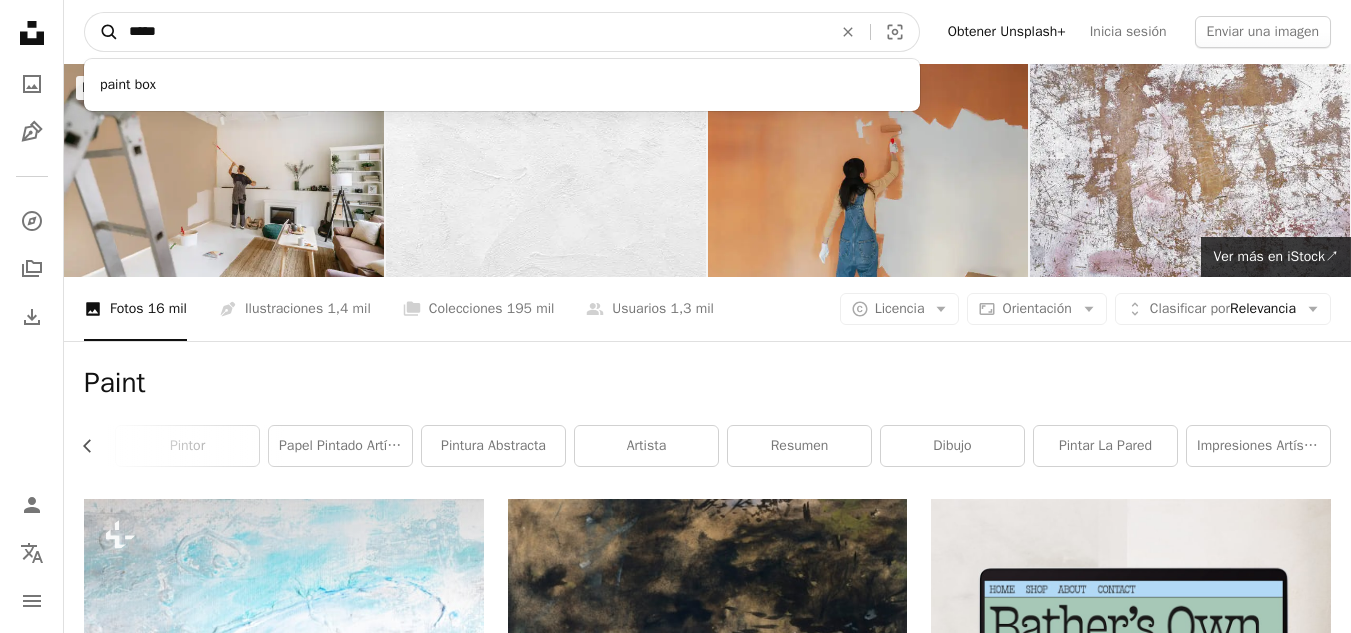 drag, startPoint x: 234, startPoint y: 48, endPoint x: 92, endPoint y: 48, distance: 142 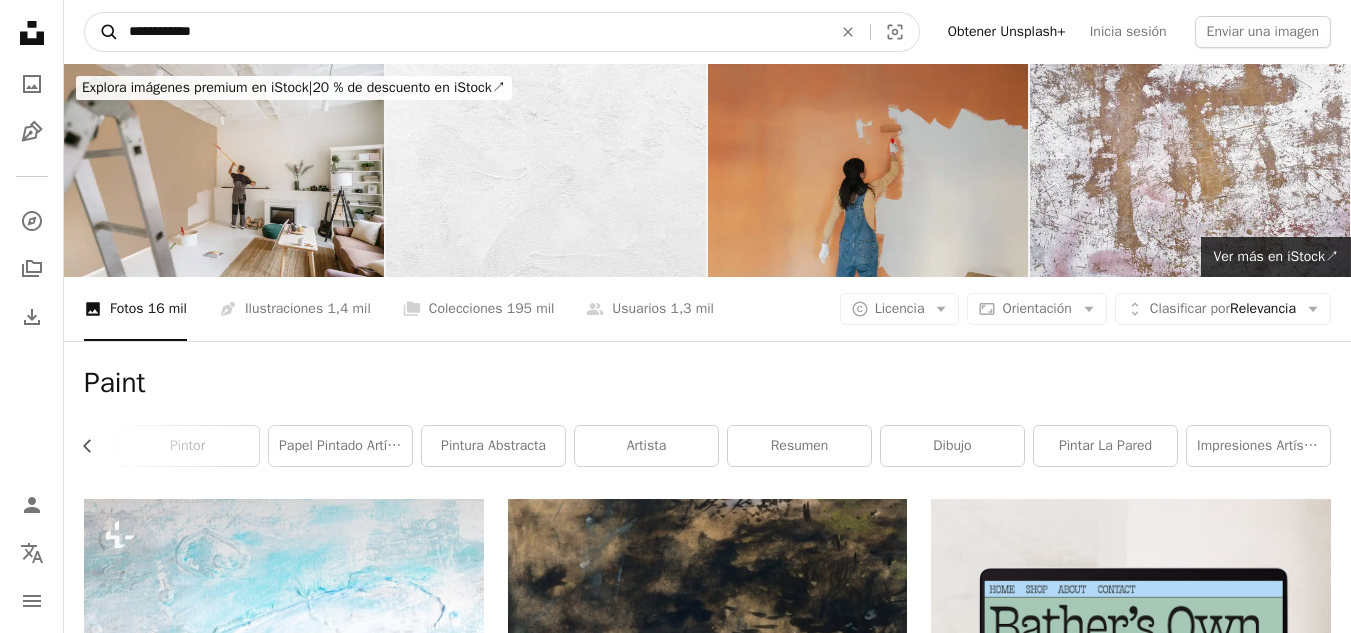 type on "**********" 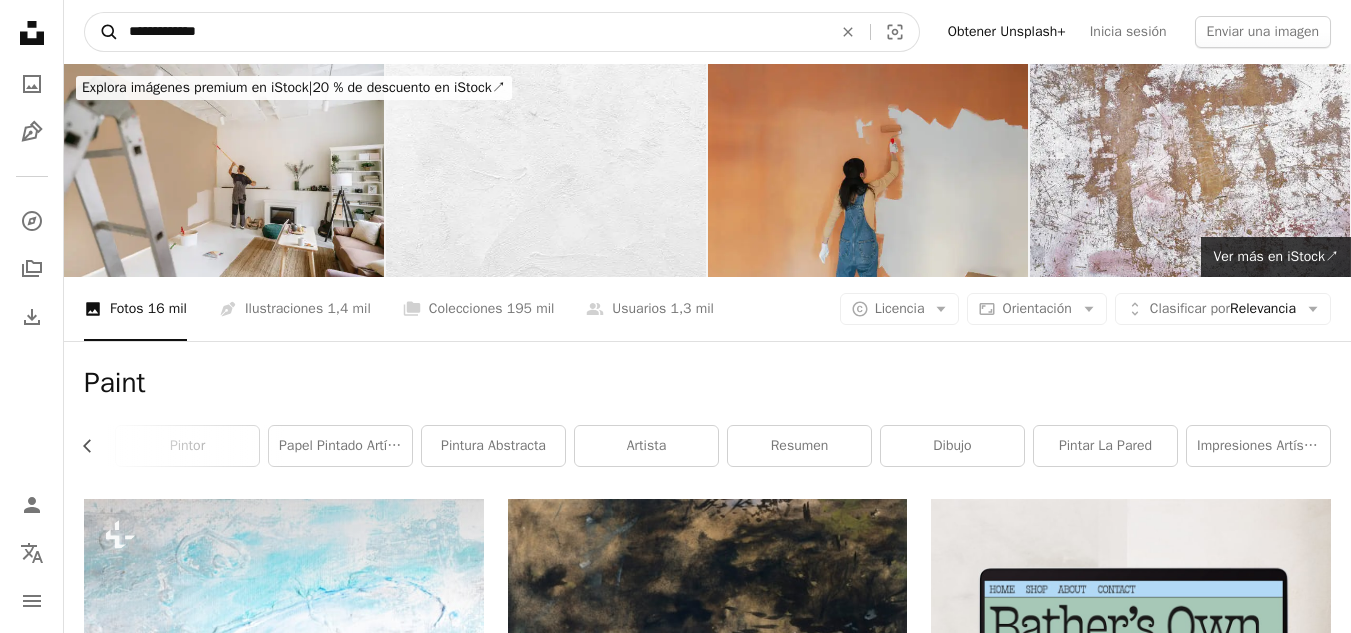 click on "A magnifying glass" at bounding box center (102, 32) 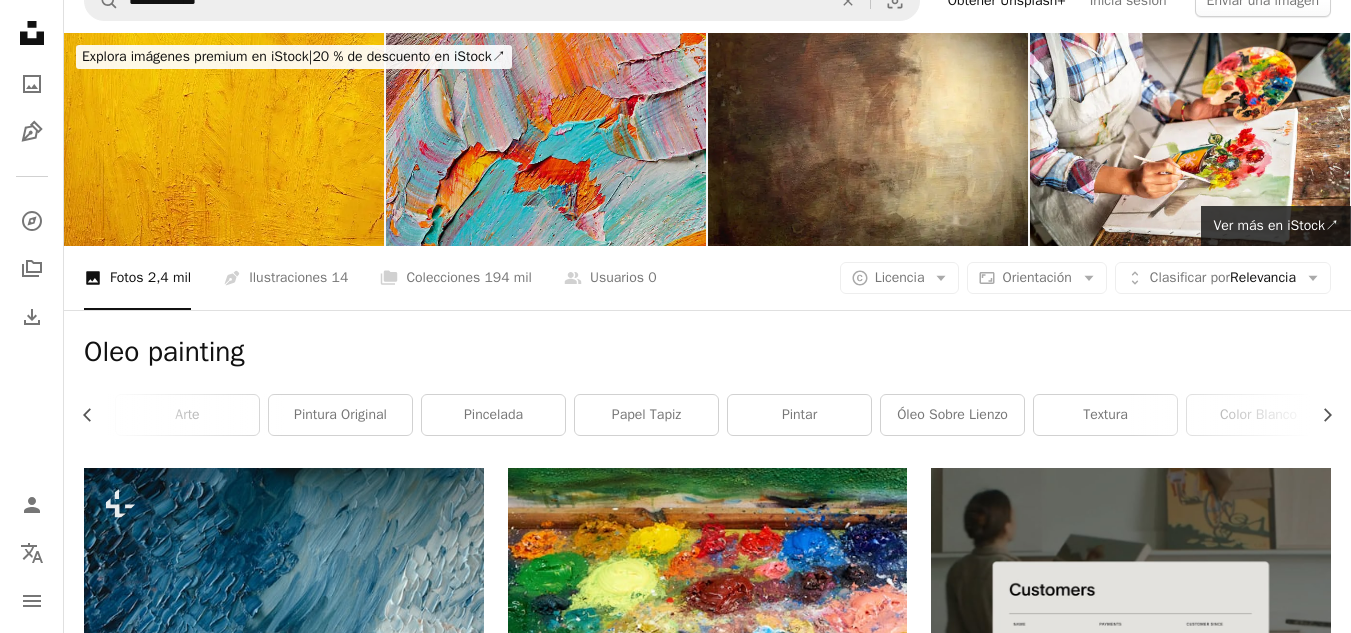 scroll, scrollTop: 0, scrollLeft: 0, axis: both 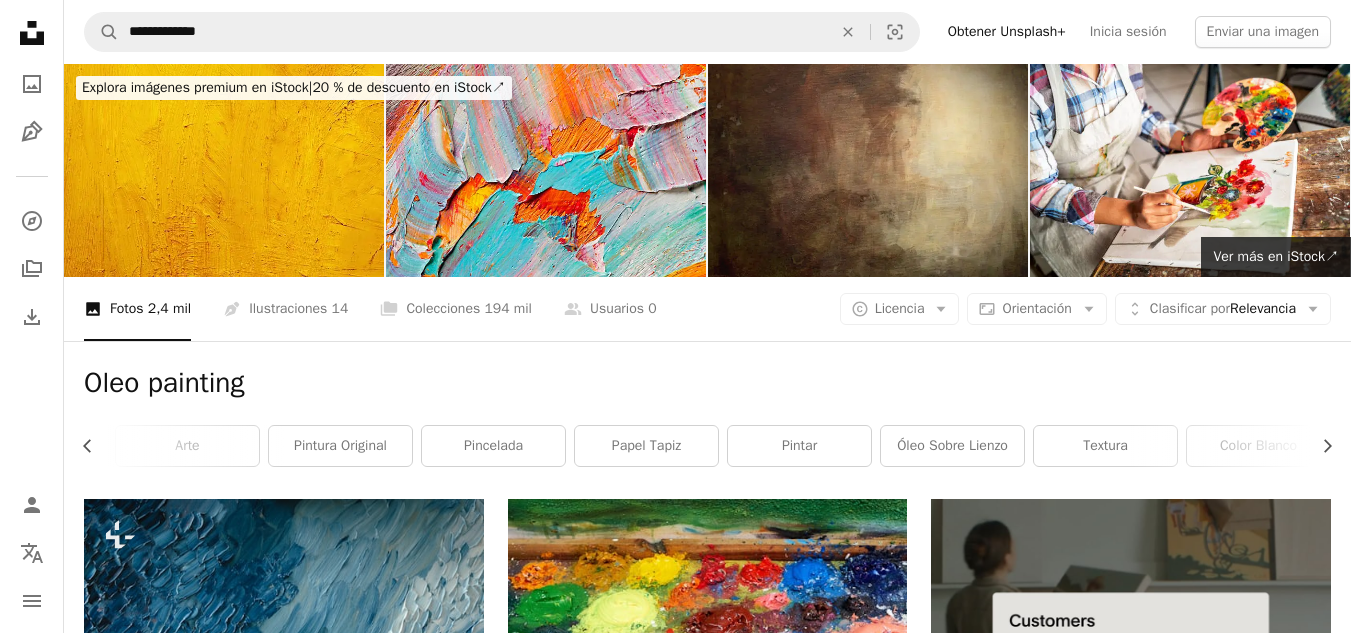 click at bounding box center (868, 170) 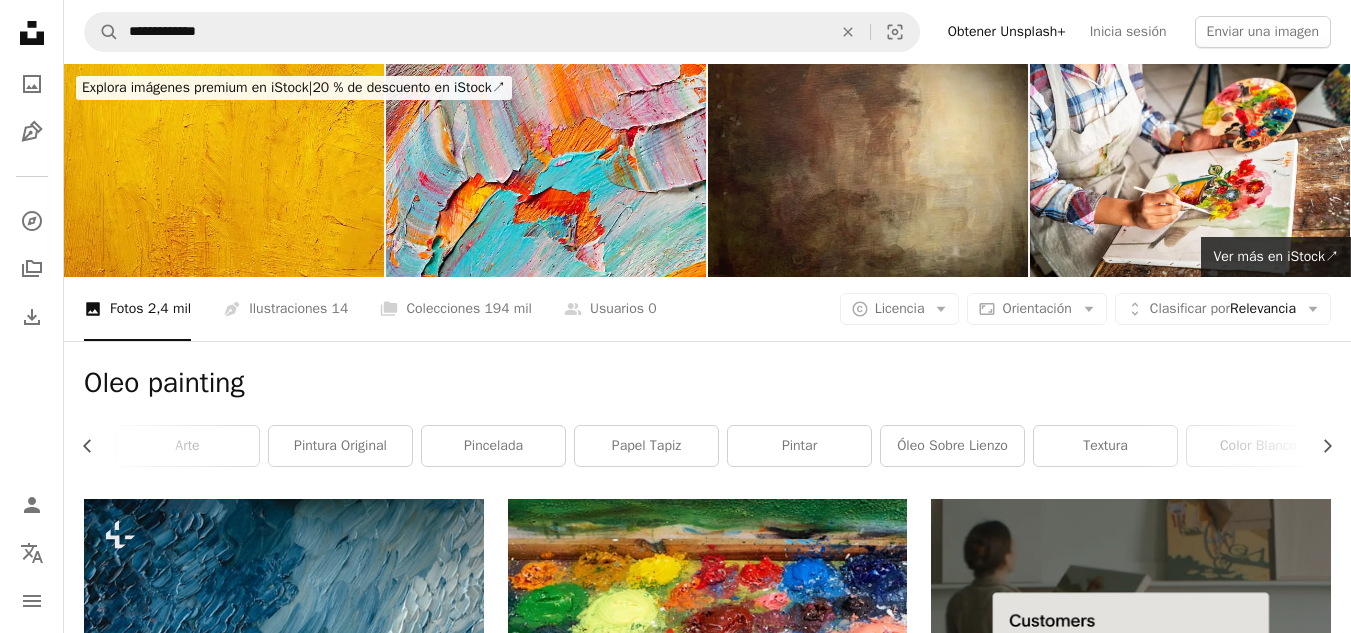 click at bounding box center (868, 170) 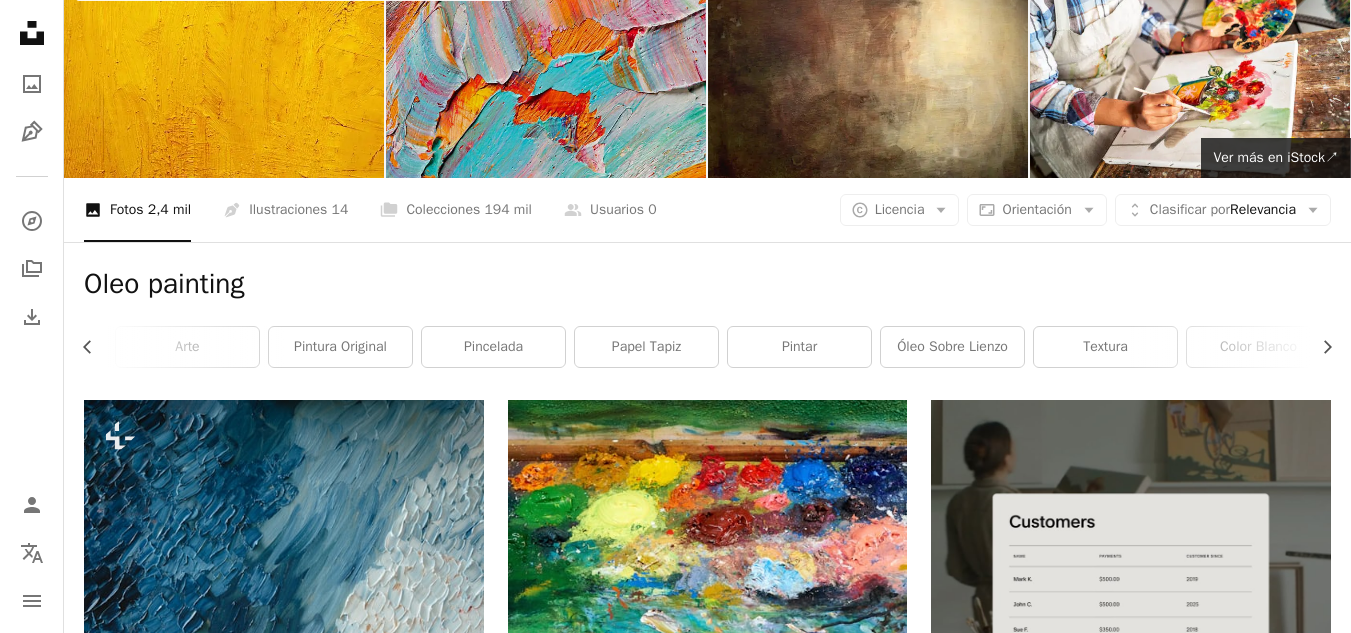 scroll, scrollTop: 100, scrollLeft: 0, axis: vertical 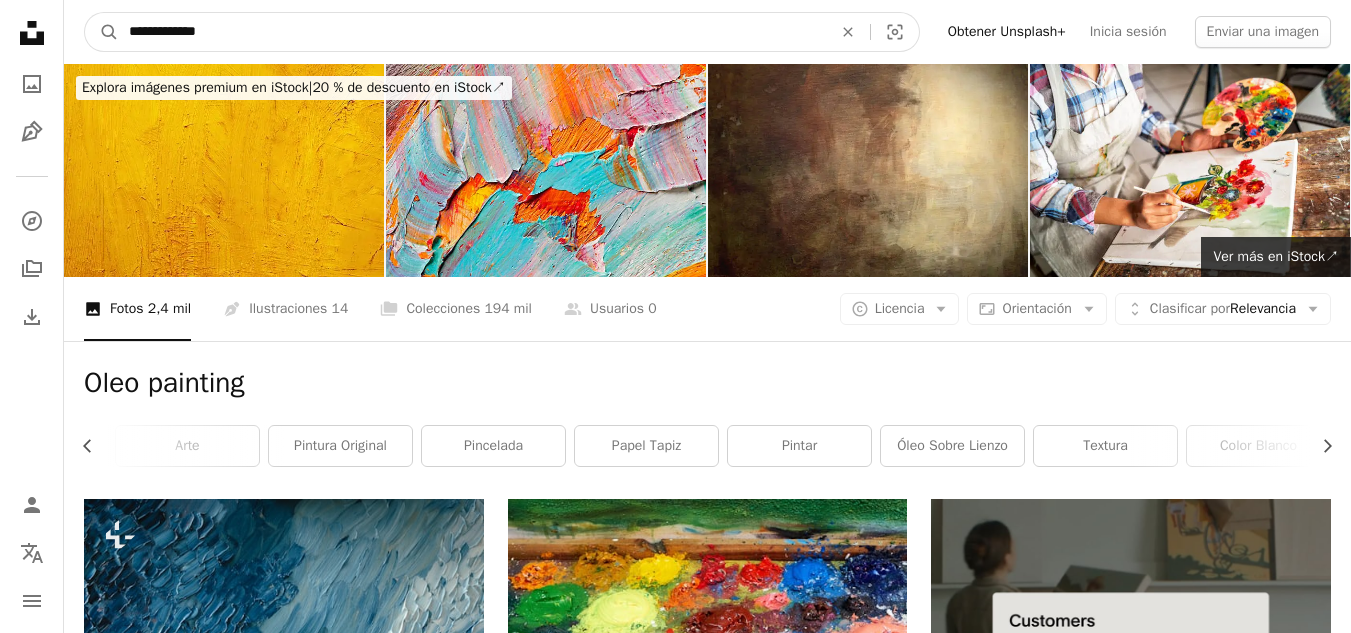 click on "**********" at bounding box center [472, 32] 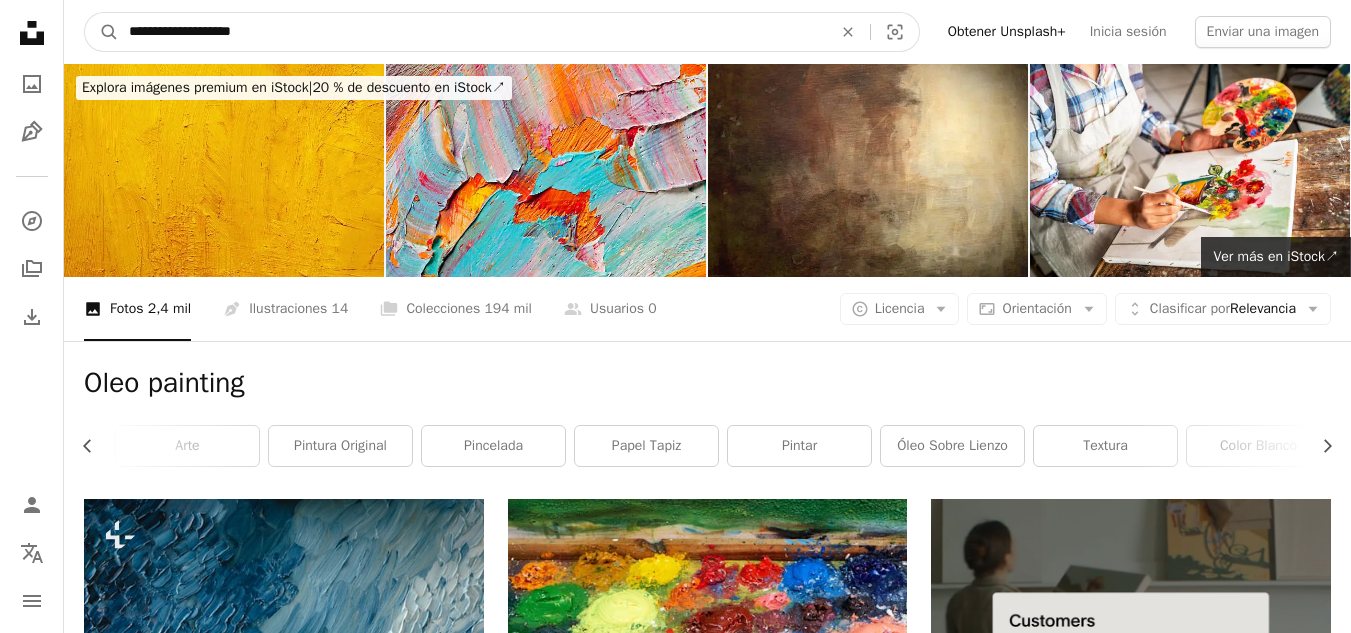 type on "**********" 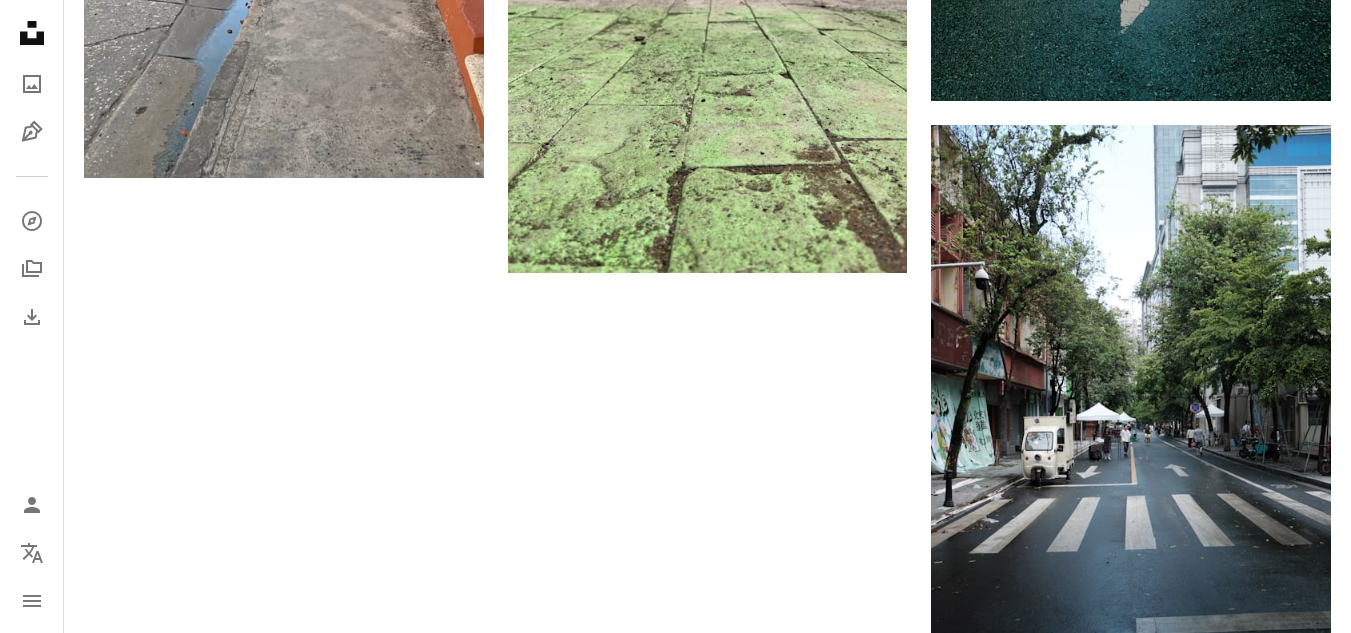 scroll, scrollTop: 4500, scrollLeft: 0, axis: vertical 